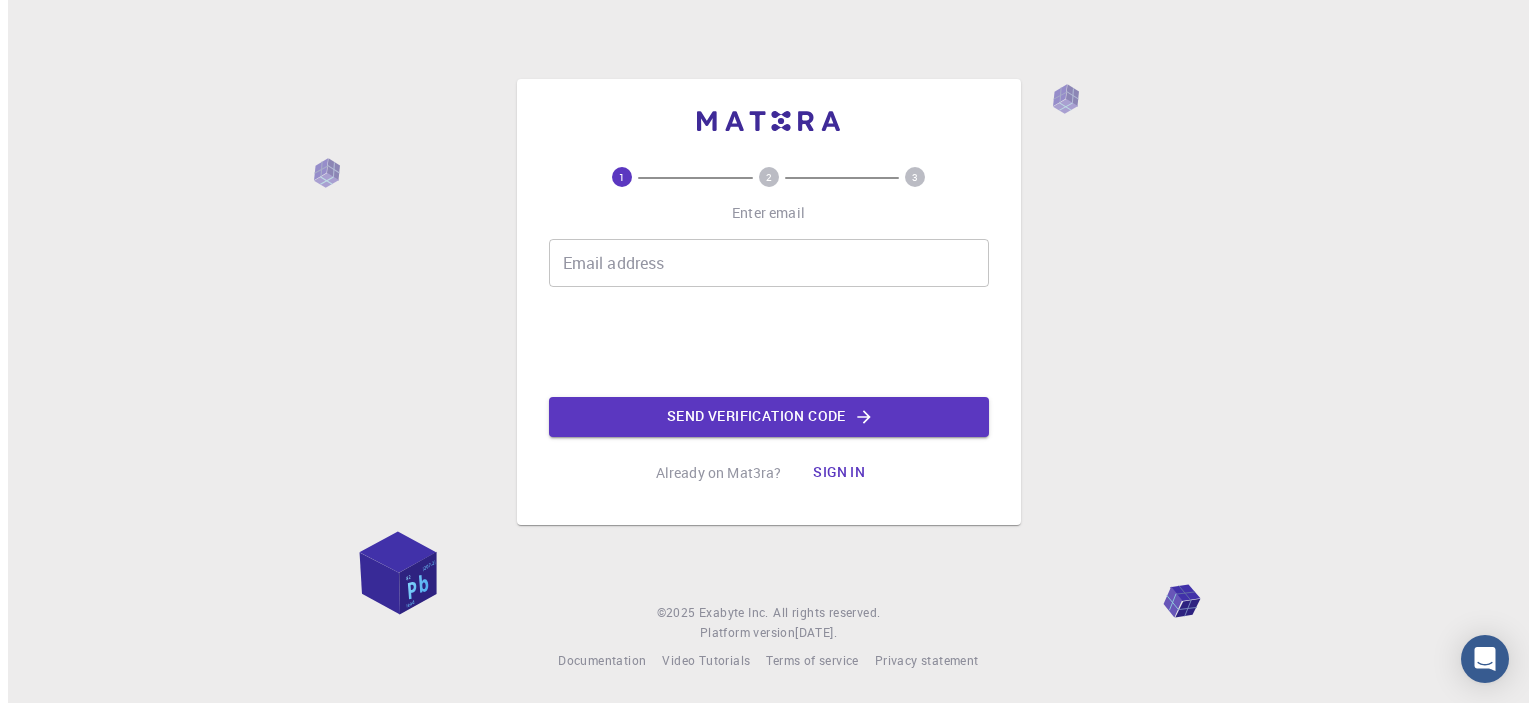 scroll, scrollTop: 0, scrollLeft: 0, axis: both 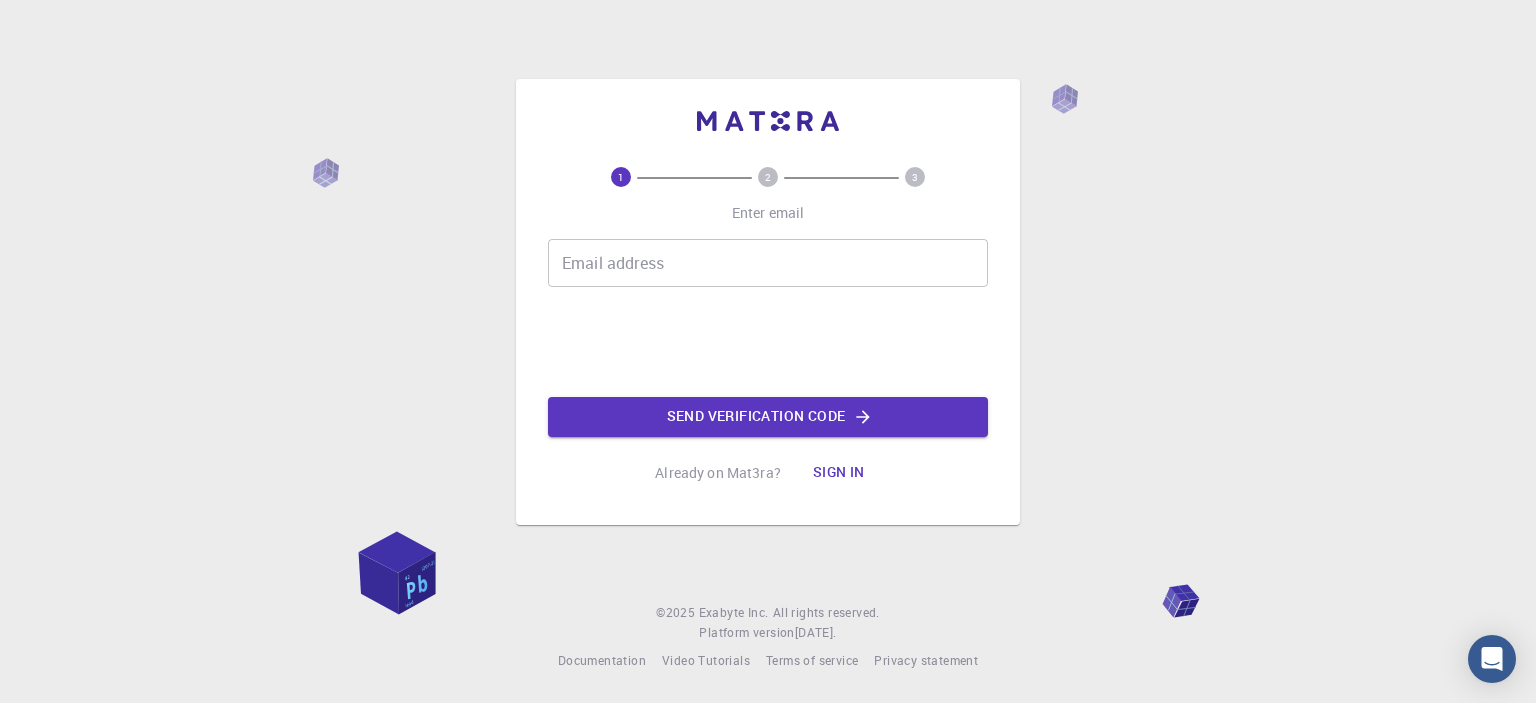click on "Email address" at bounding box center (768, 263) 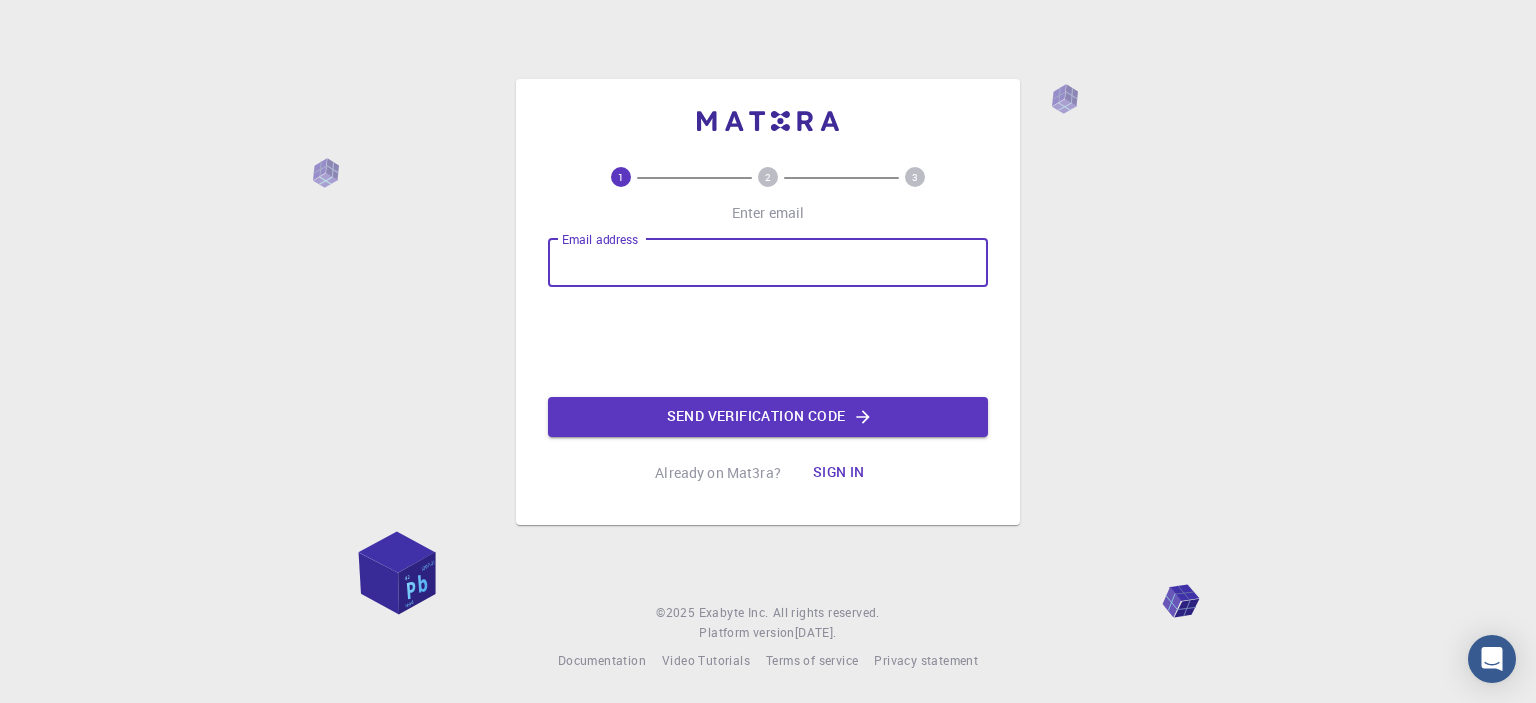 type on "[EMAIL_ADDRESS][DOMAIN_NAME]" 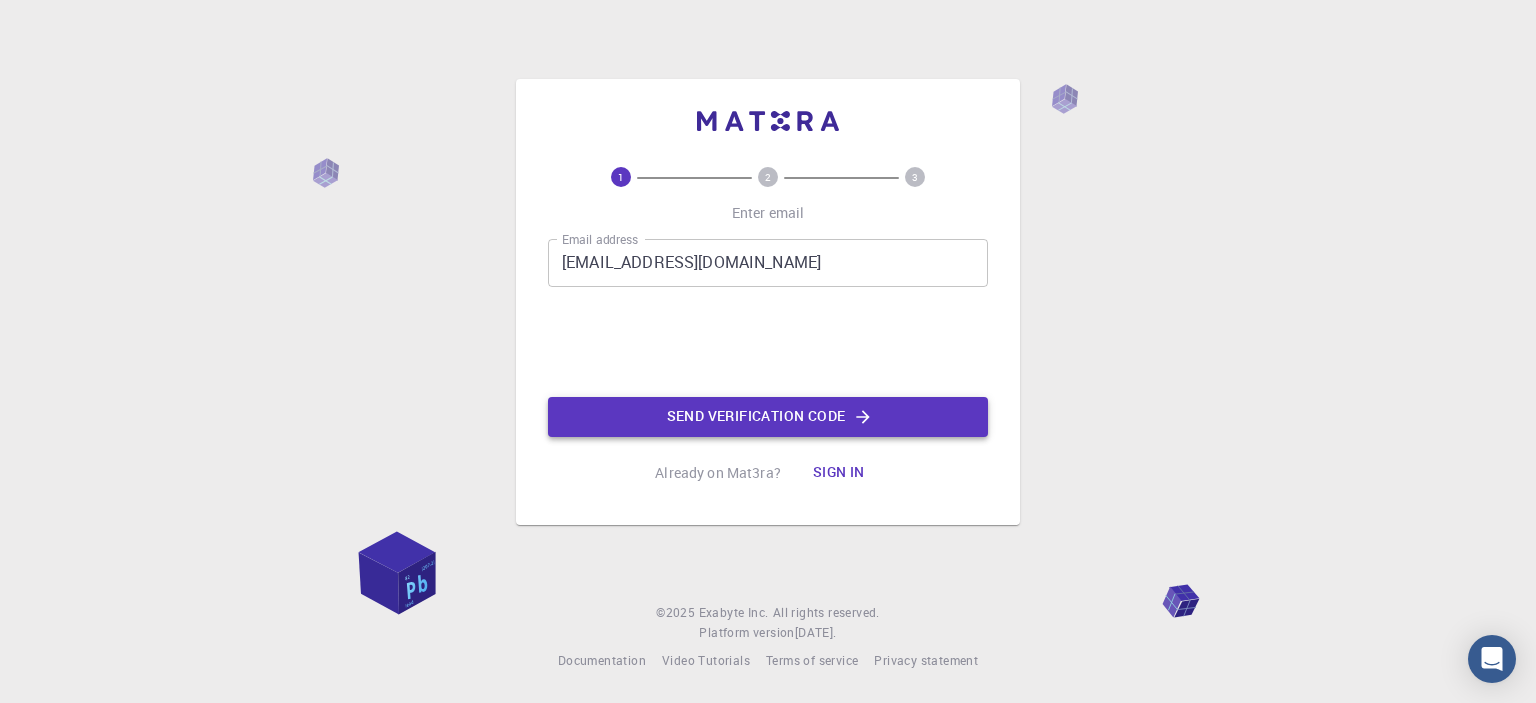 click on "Send verification code" 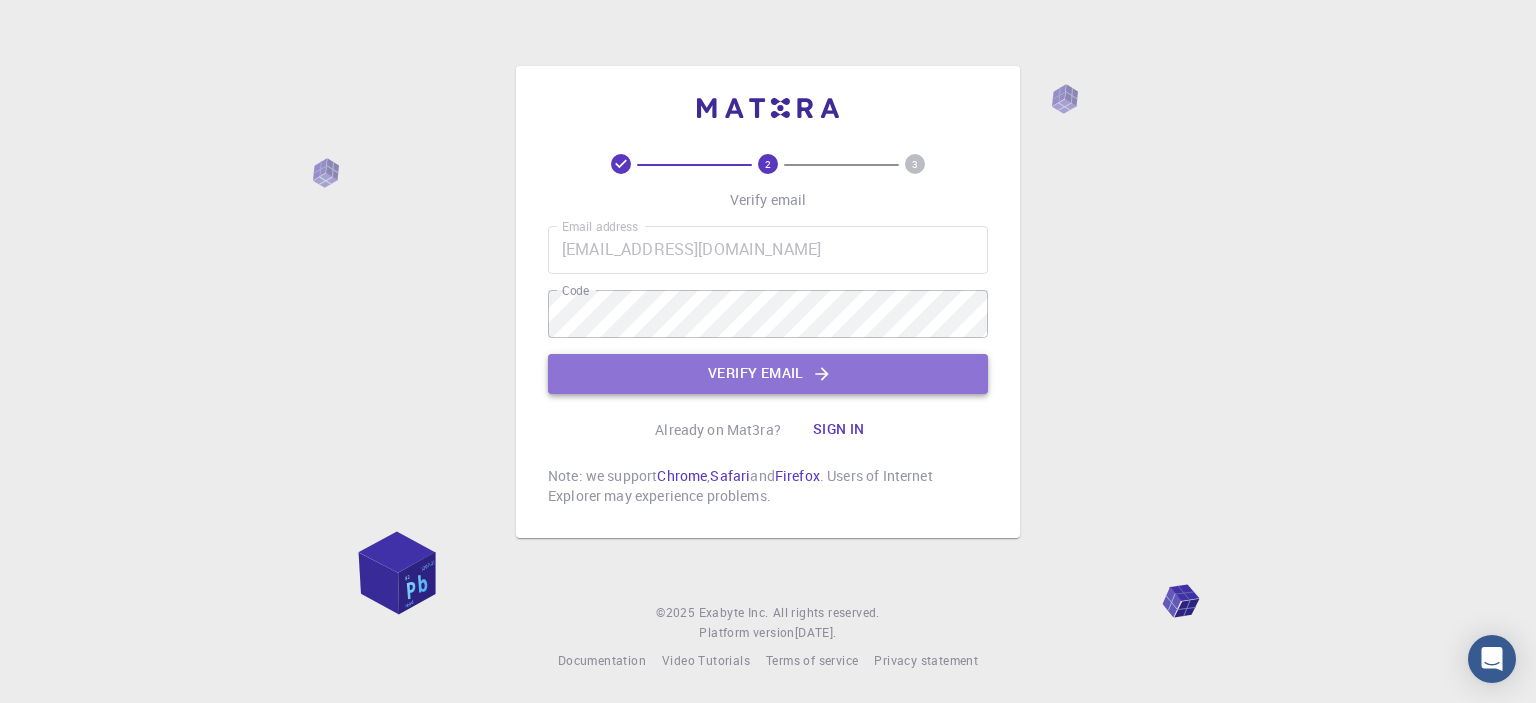click on "Verify email" 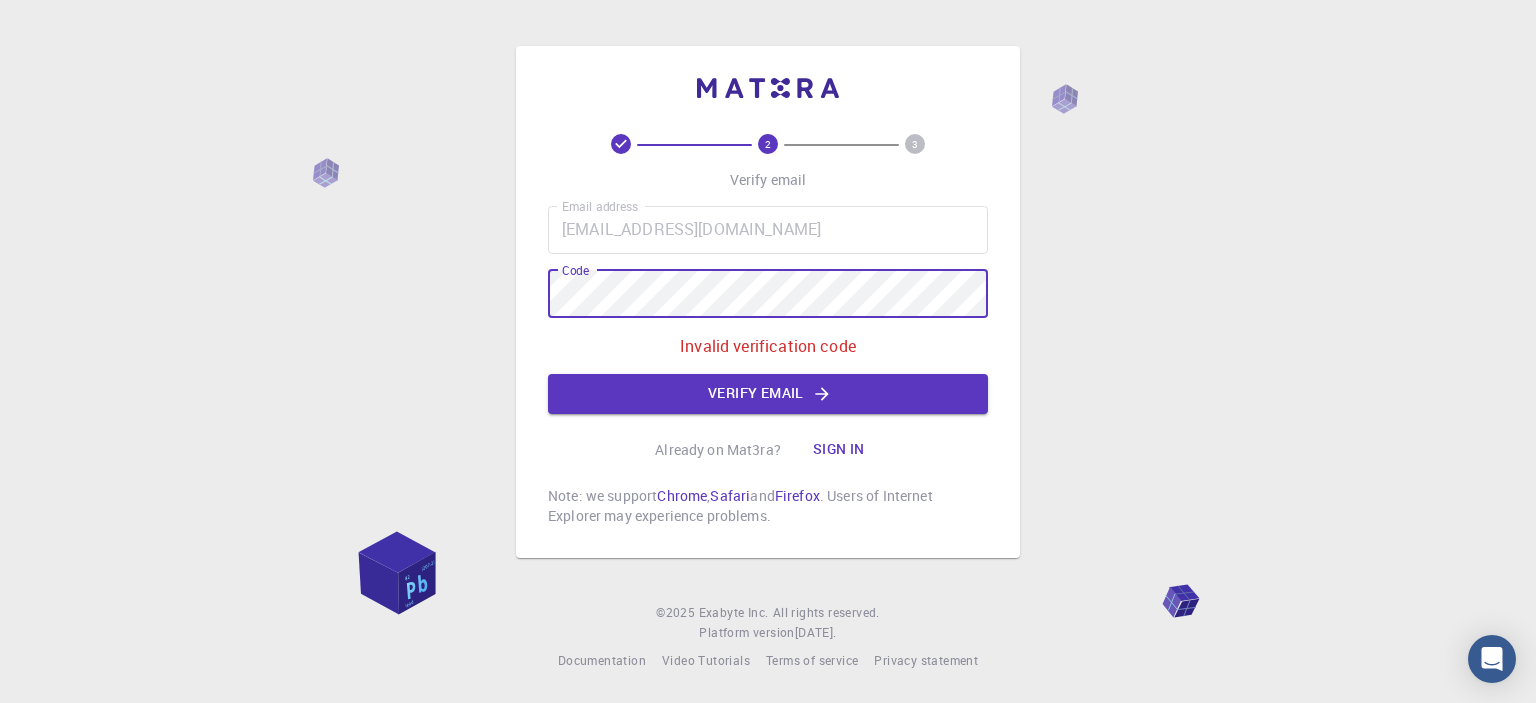 click on "2 3 Verify email Email address [EMAIL_ADDRESS][DOMAIN_NAME] Email address Code Code Invalid verification code Verify email Already on Mat3ra? Sign in Note: we support  Chrome ,  Safari  and  Firefox . Users of Internet Explorer may experience problems. ©  2025   Exabyte Inc.   All rights reserved. Platform version  [DATE] . Documentation Video Tutorials Terms of service Privacy statement" at bounding box center (768, 351) 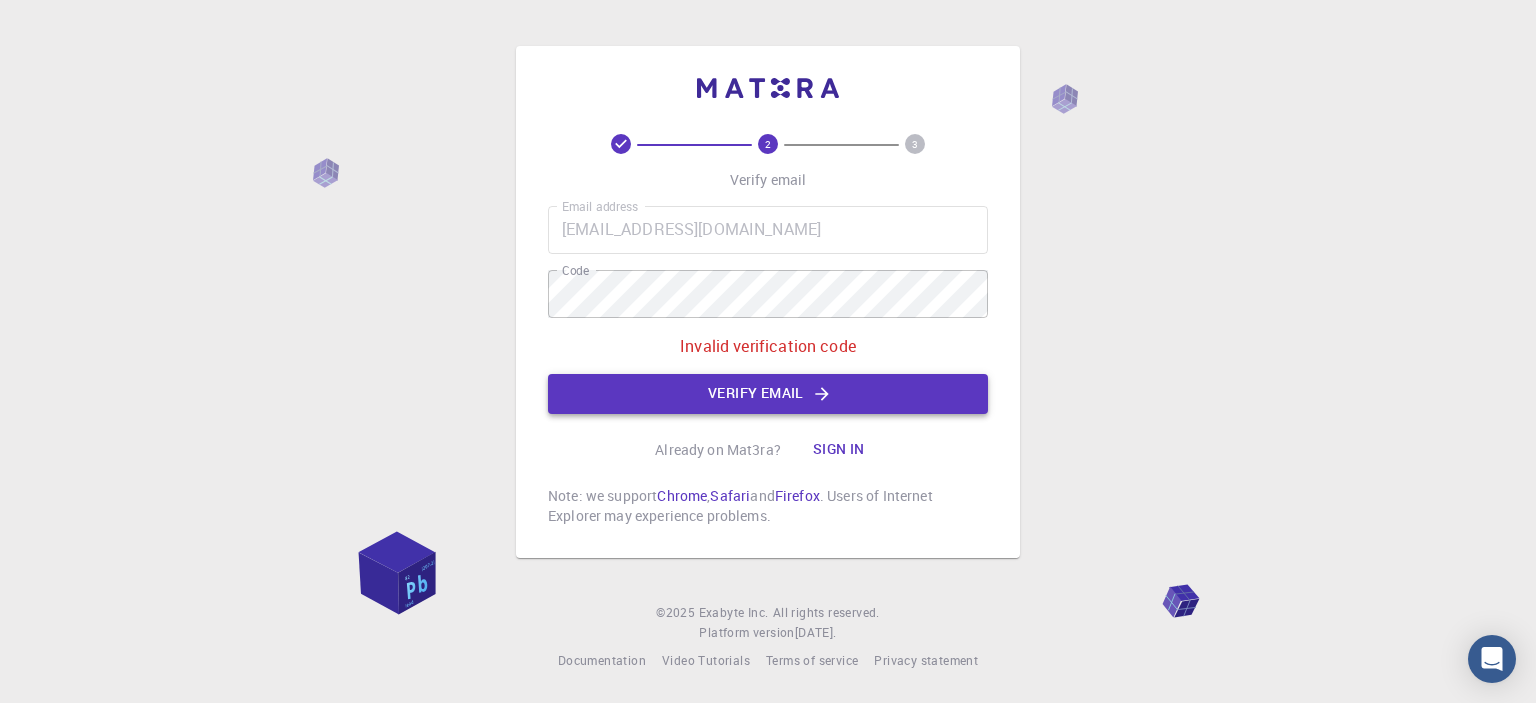 click on "Verify email" at bounding box center (768, 394) 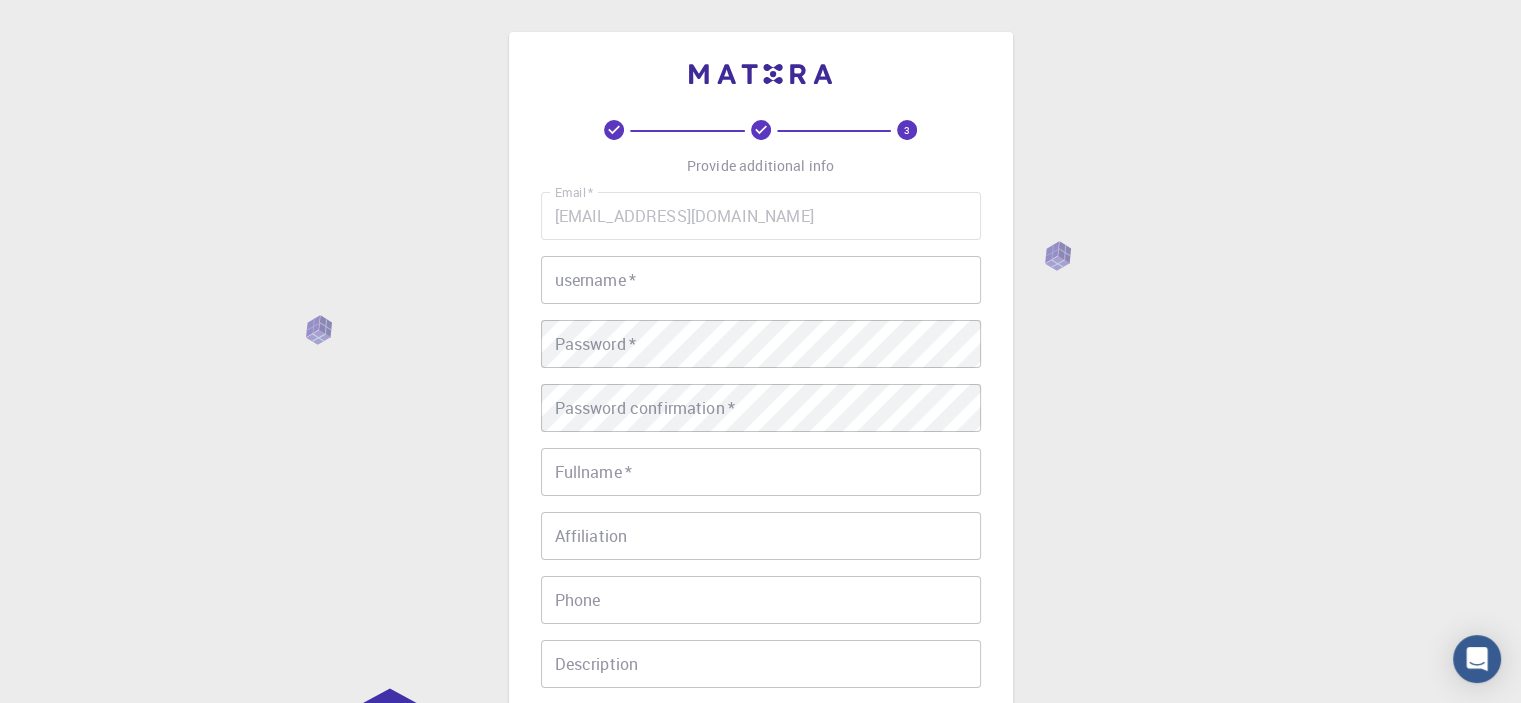 click on "username   *" at bounding box center [761, 280] 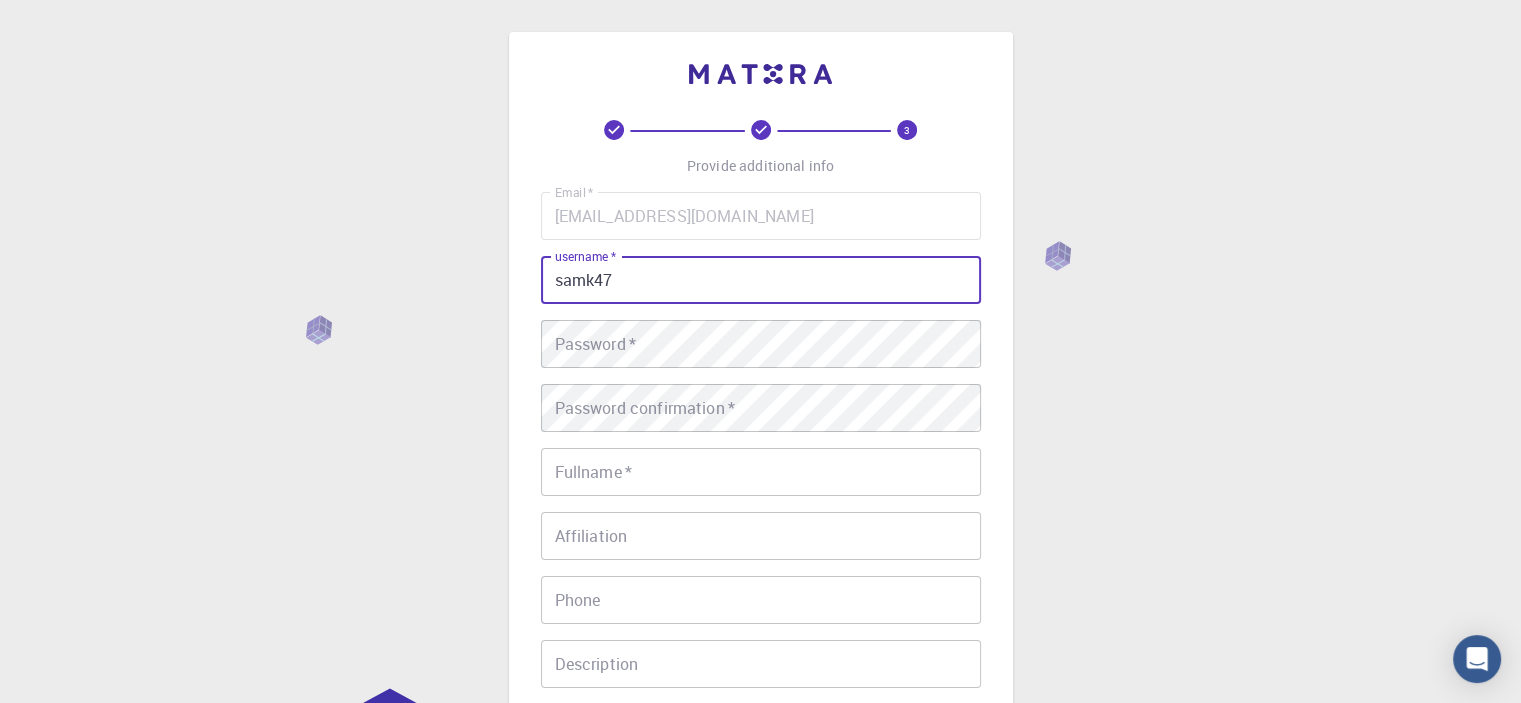 type on "samk47" 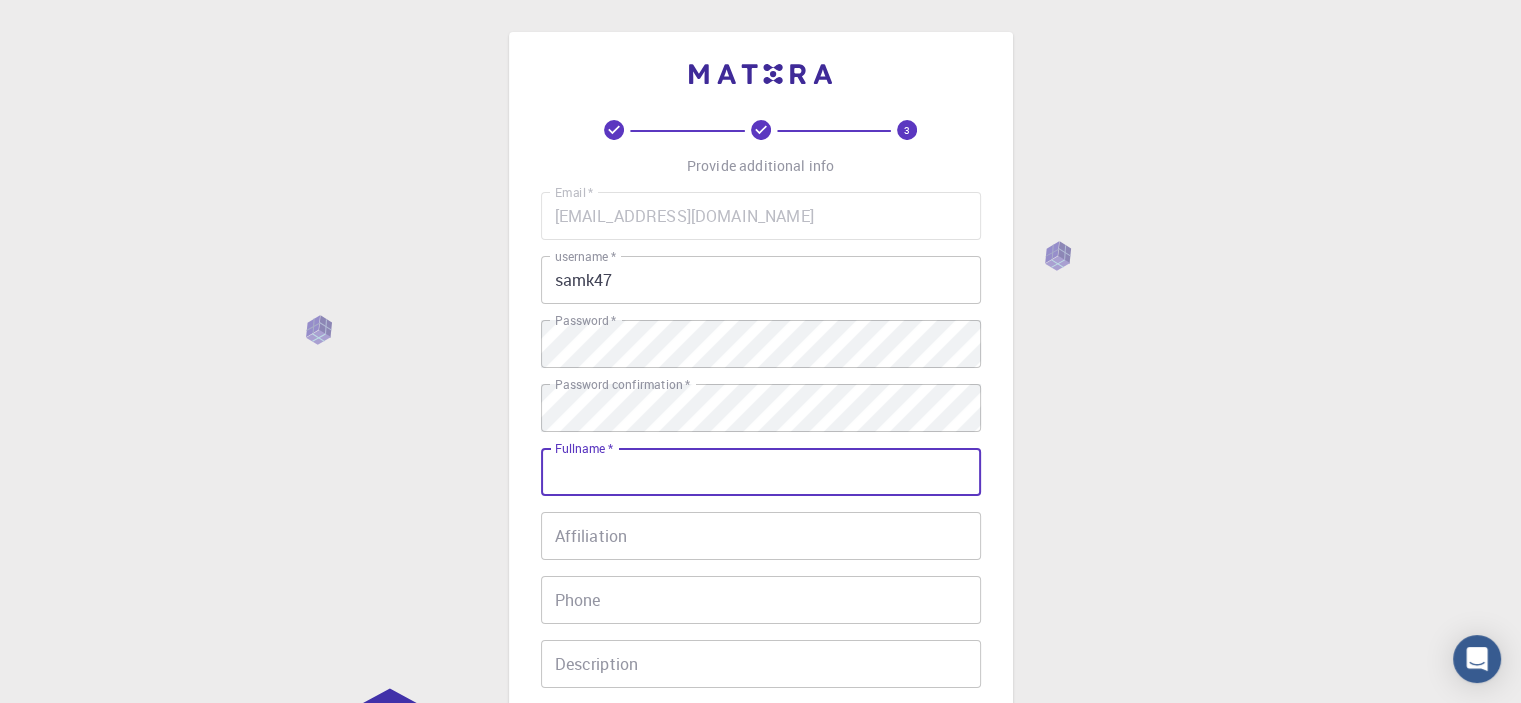 scroll, scrollTop: 53, scrollLeft: 0, axis: vertical 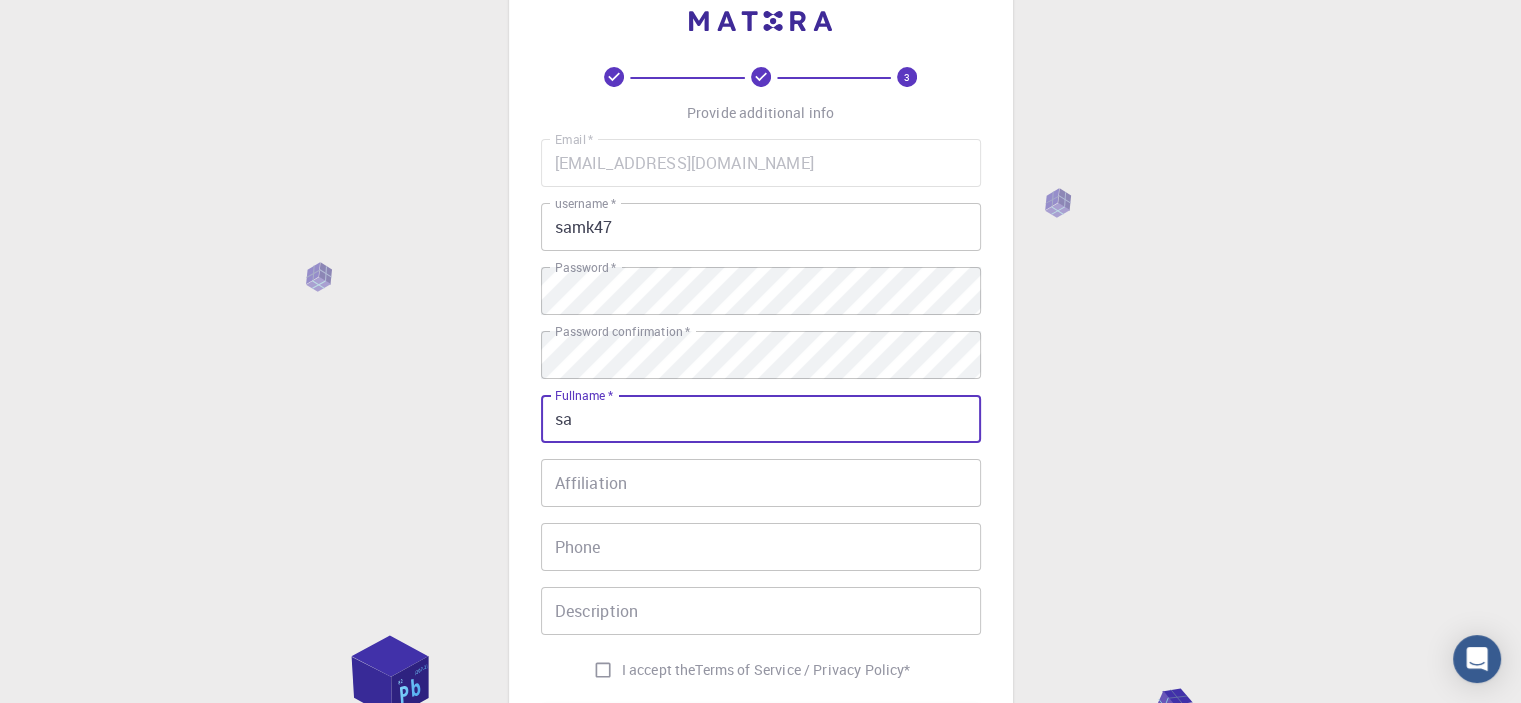 type on "[PERSON_NAME]" 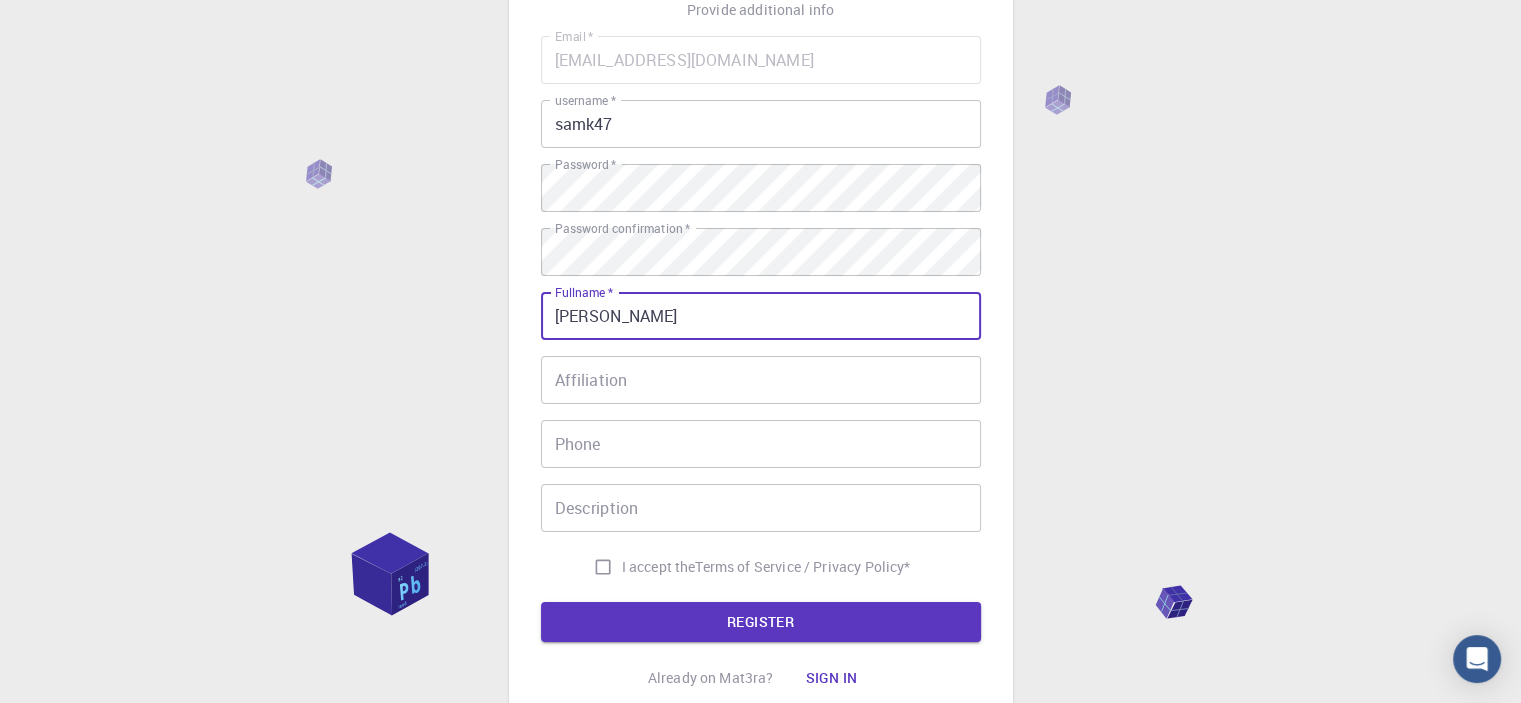 scroll, scrollTop: 195, scrollLeft: 0, axis: vertical 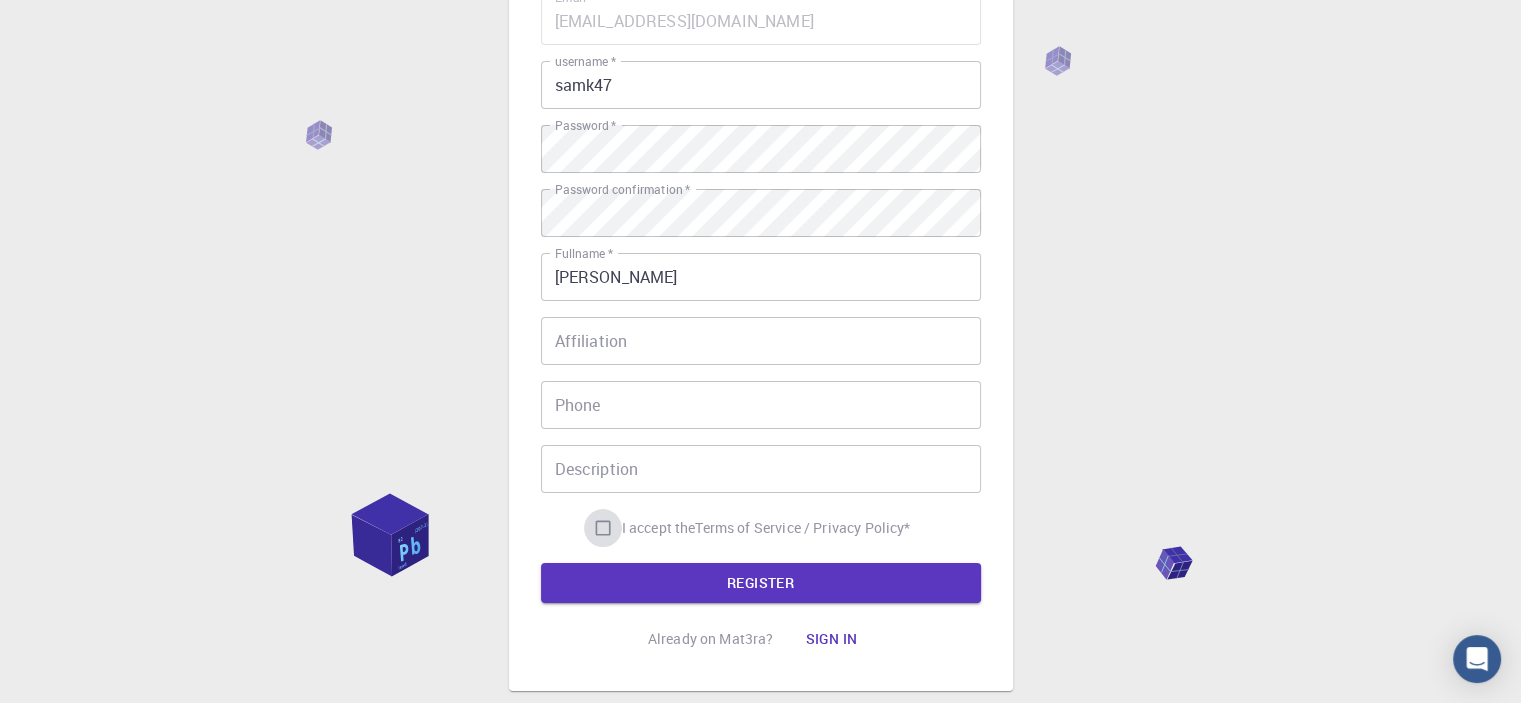 click on "I accept the  Terms of Service / Privacy Policy  *" at bounding box center [603, 528] 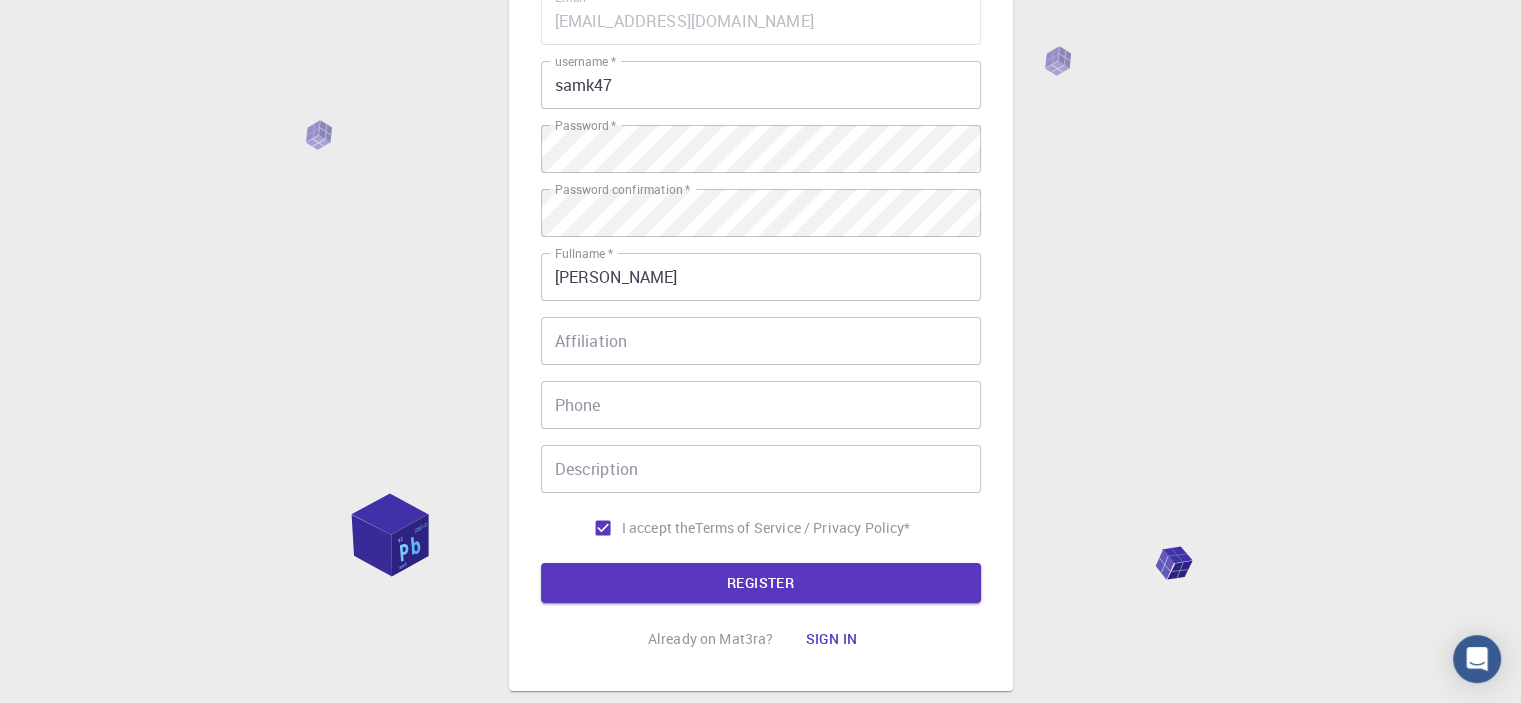 drag, startPoint x: 628, startPoint y: 564, endPoint x: 647, endPoint y: 564, distance: 19 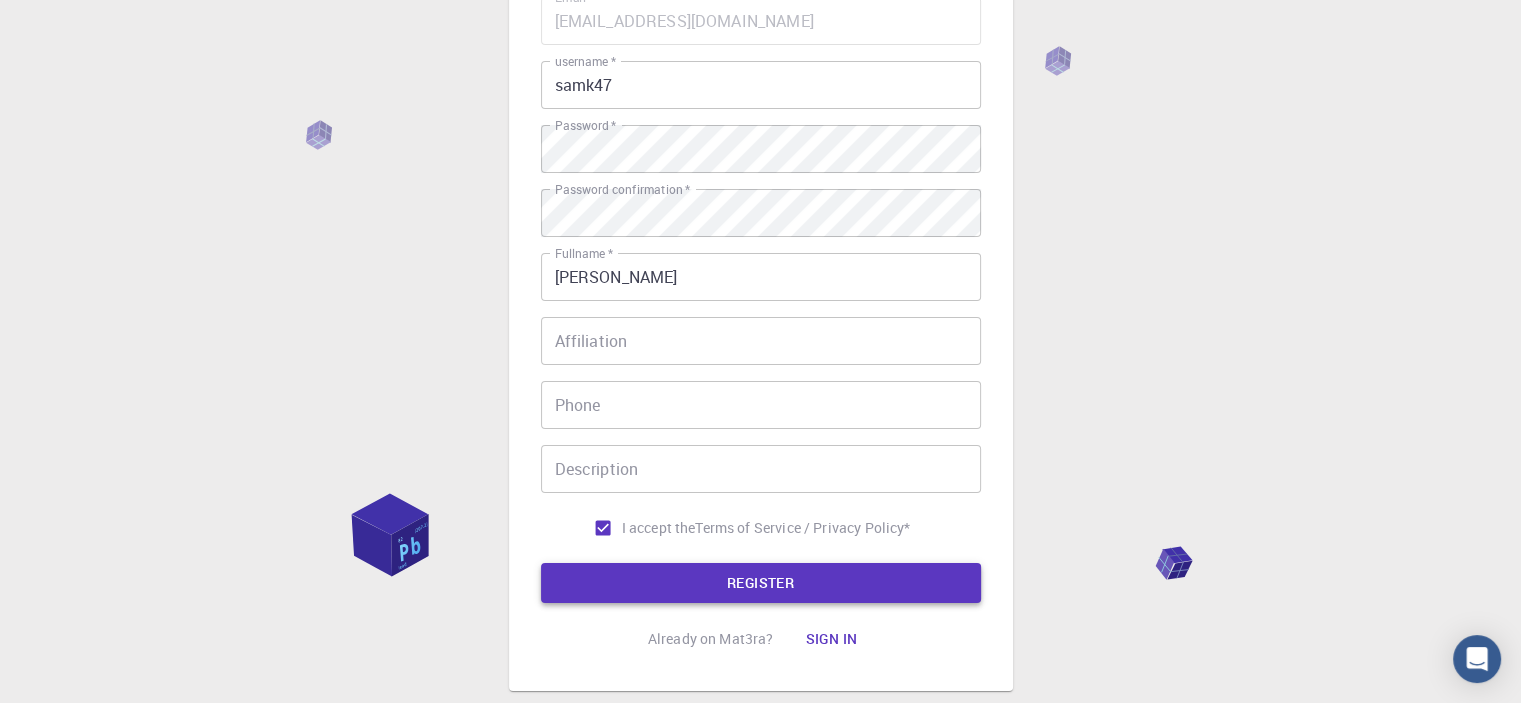 click on "REGISTER" at bounding box center (761, 583) 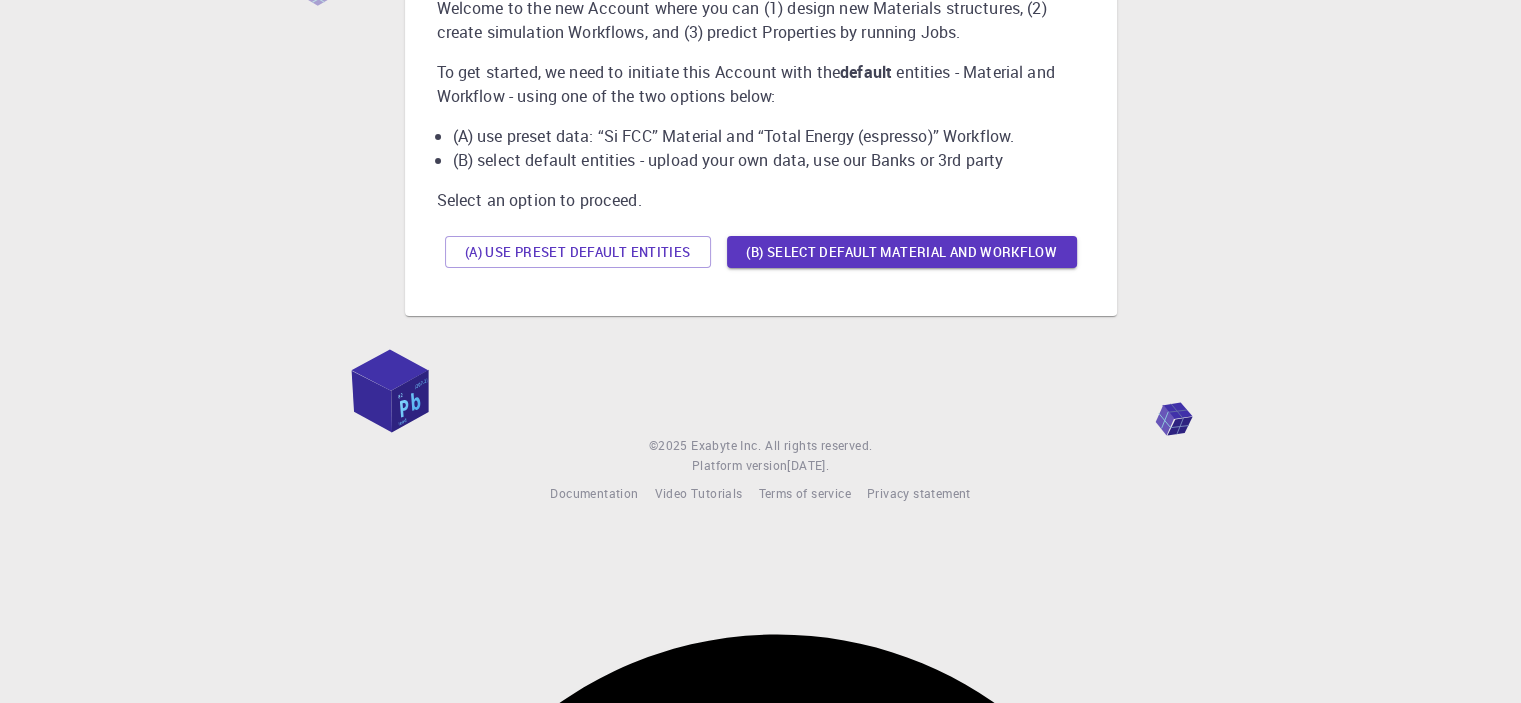 scroll, scrollTop: 0, scrollLeft: 0, axis: both 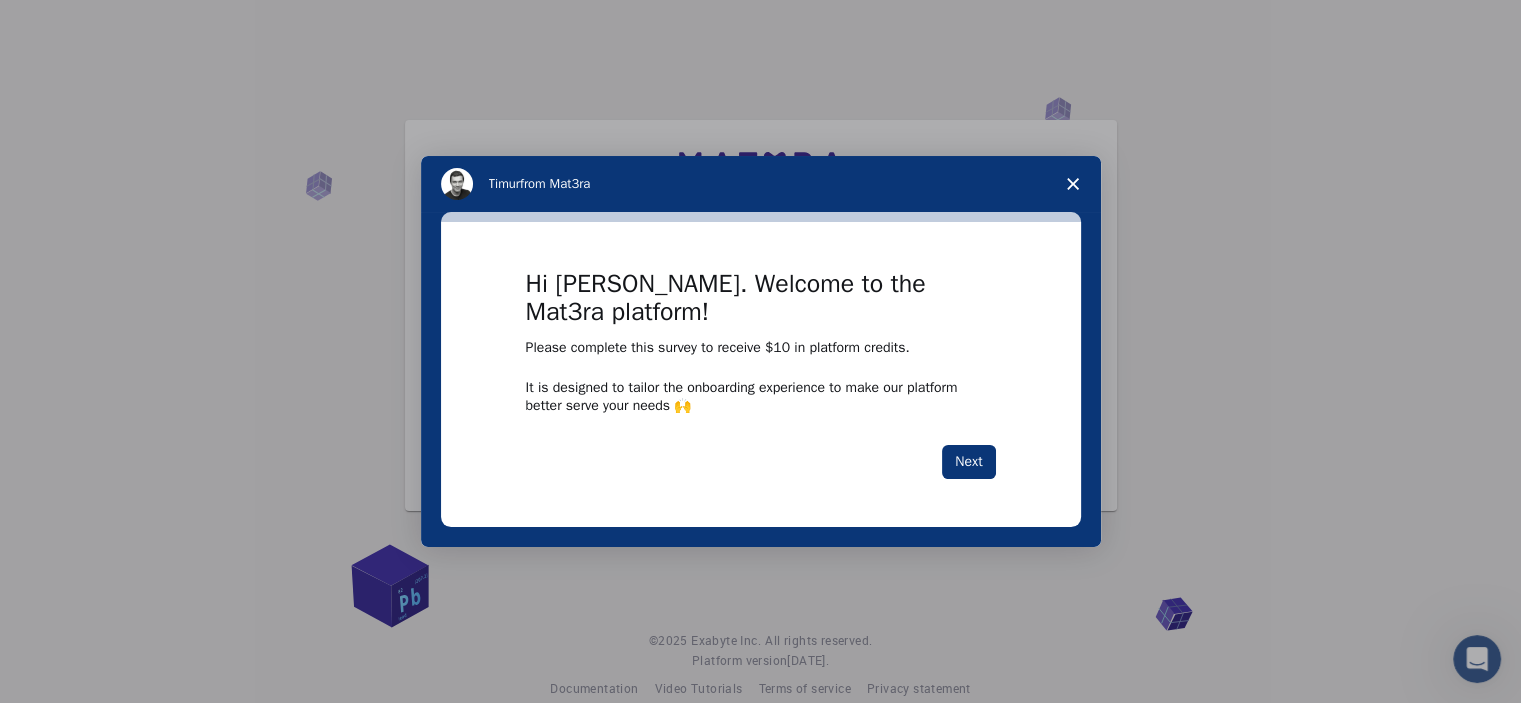 drag, startPoint x: 969, startPoint y: 477, endPoint x: 982, endPoint y: 370, distance: 107.78683 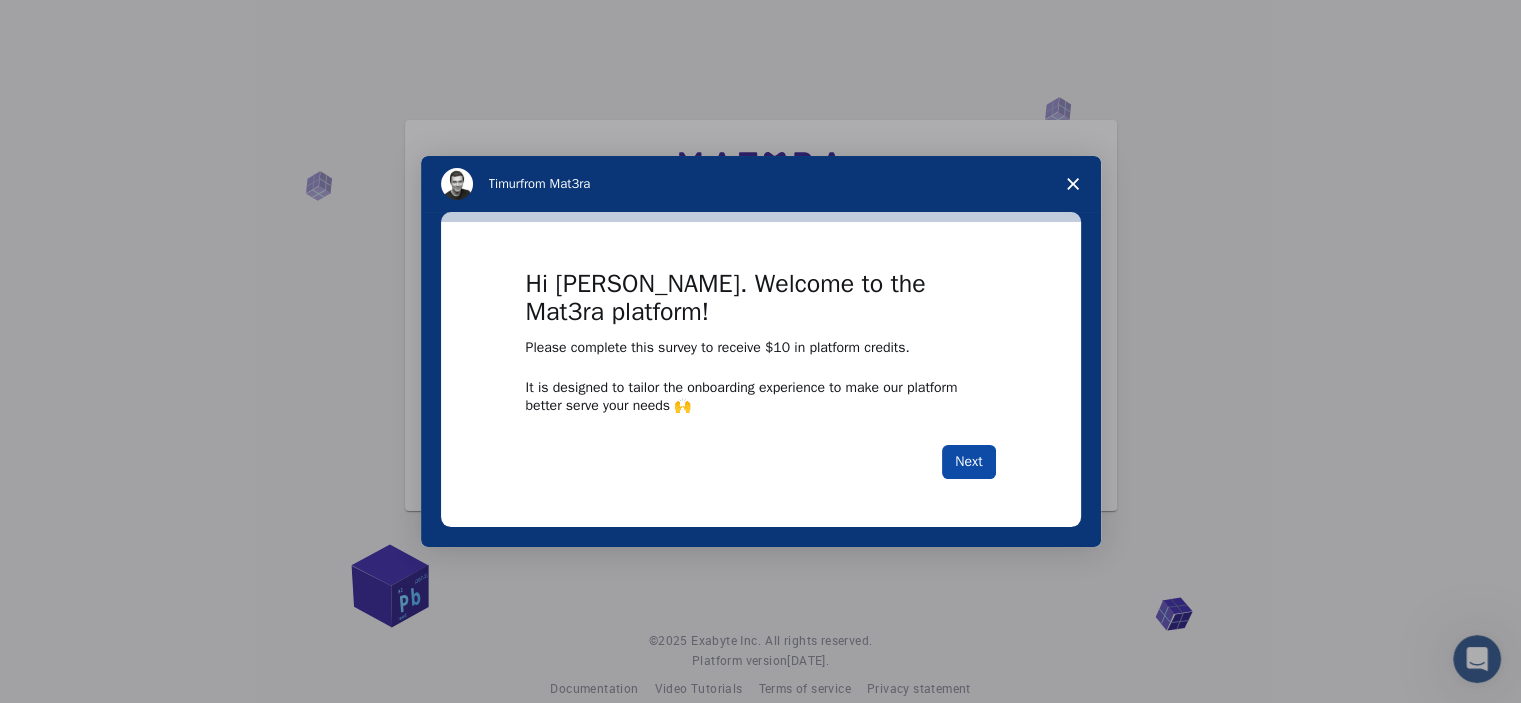 click on "Next" at bounding box center (968, 462) 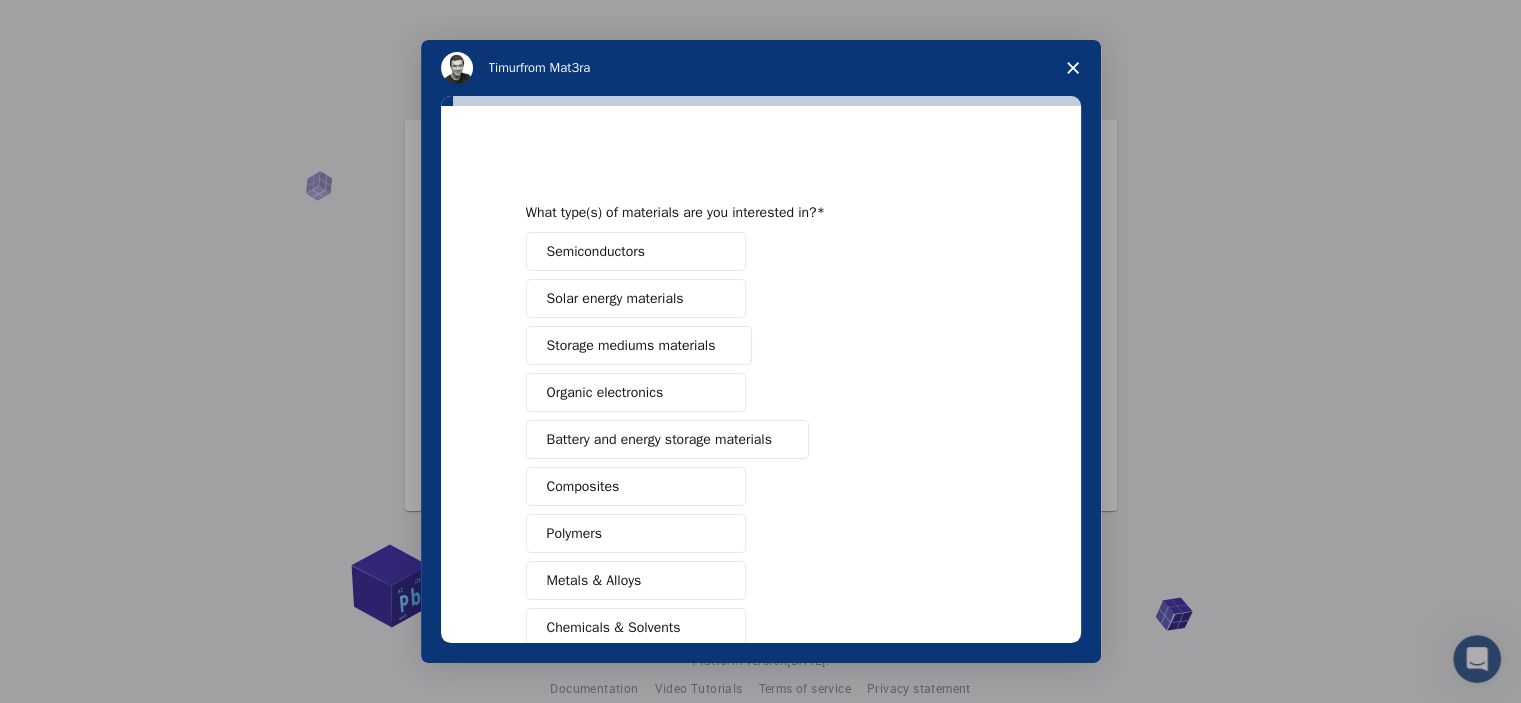 click on "Semiconductors" at bounding box center (636, 251) 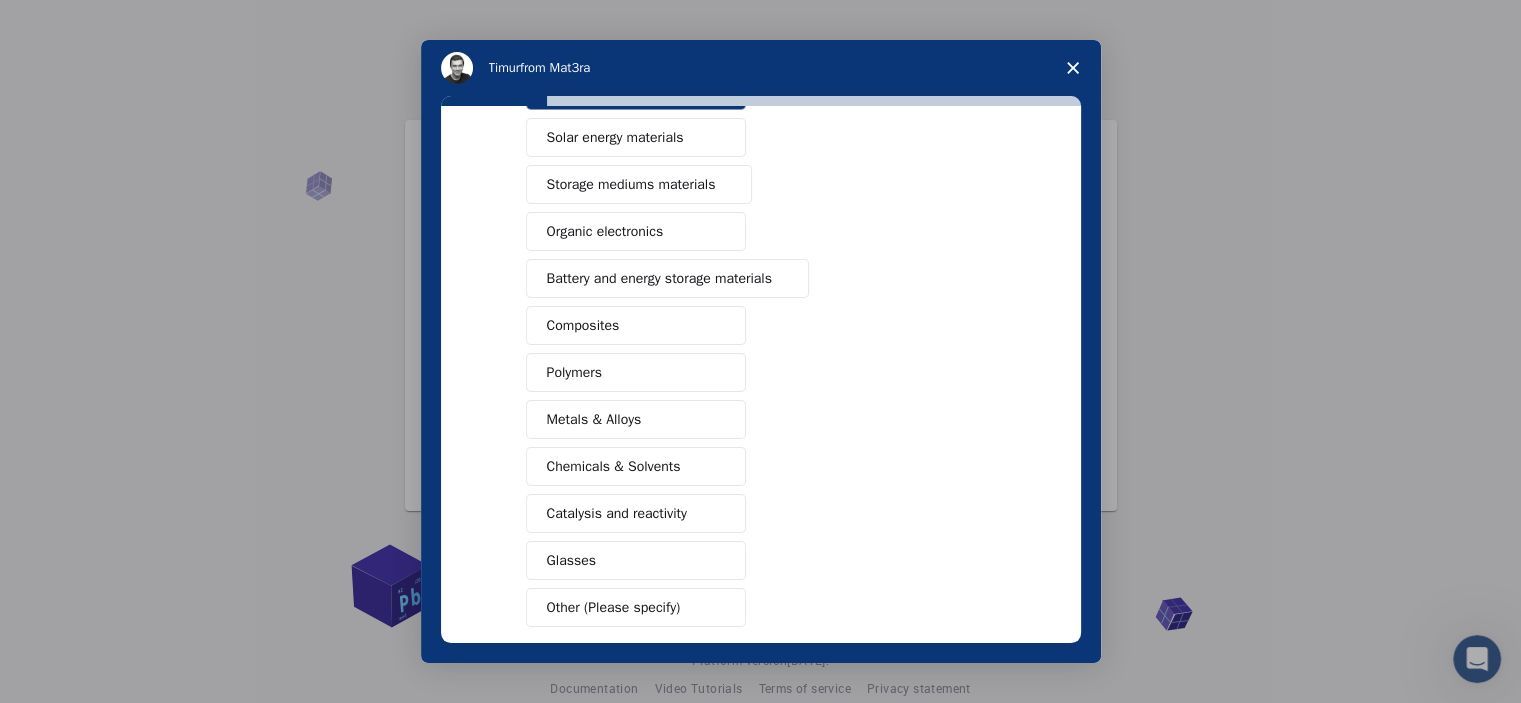 scroll, scrollTop: 180, scrollLeft: 0, axis: vertical 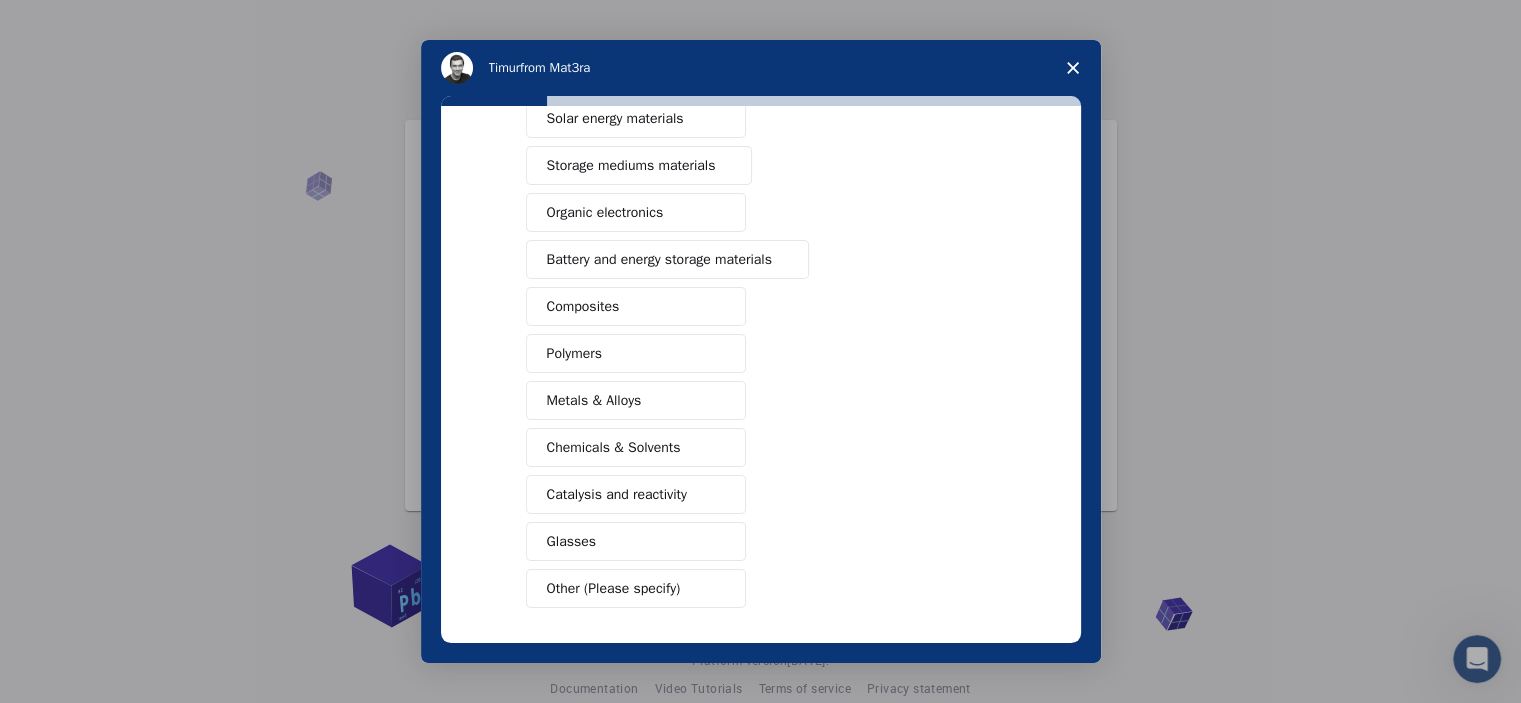 click on "Polymers" at bounding box center (636, 353) 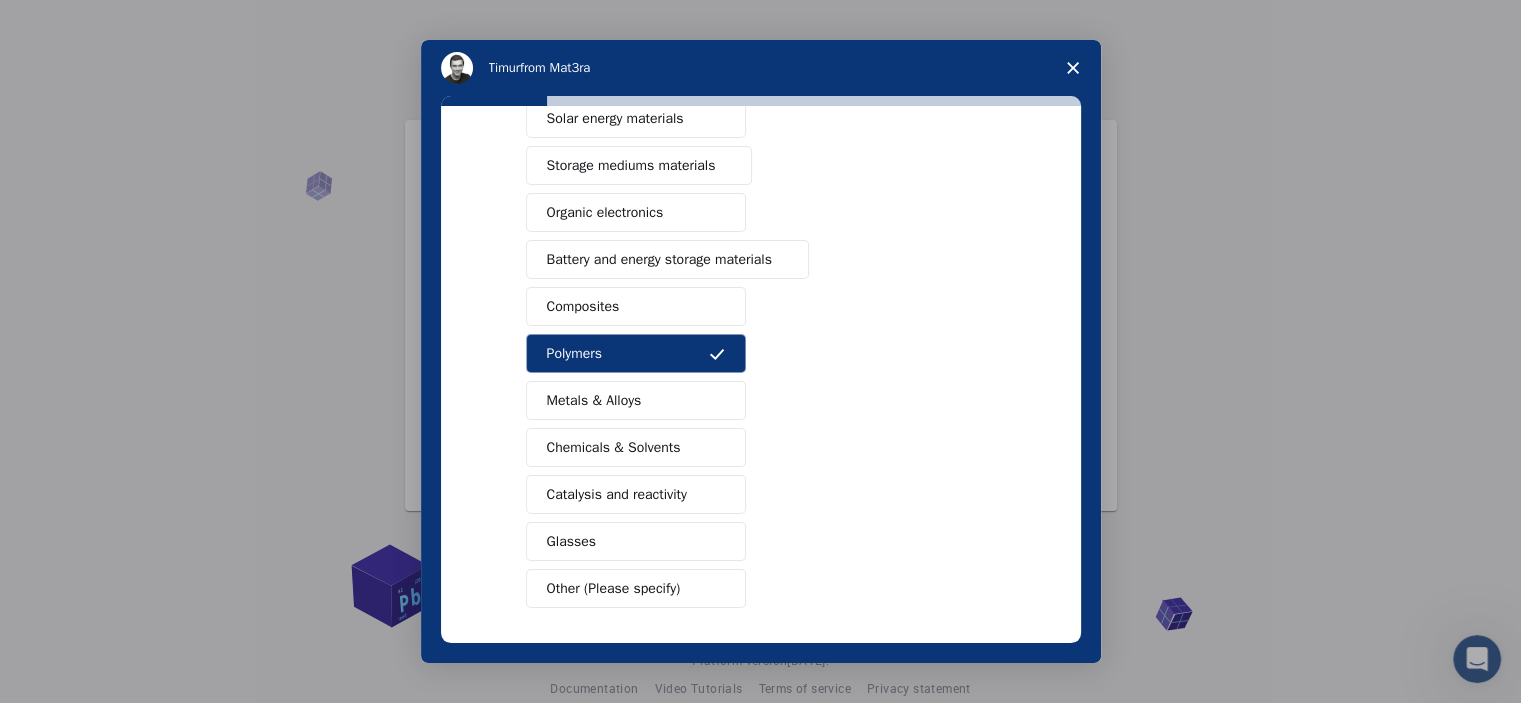 click on "Metals & Alloys" at bounding box center (594, 400) 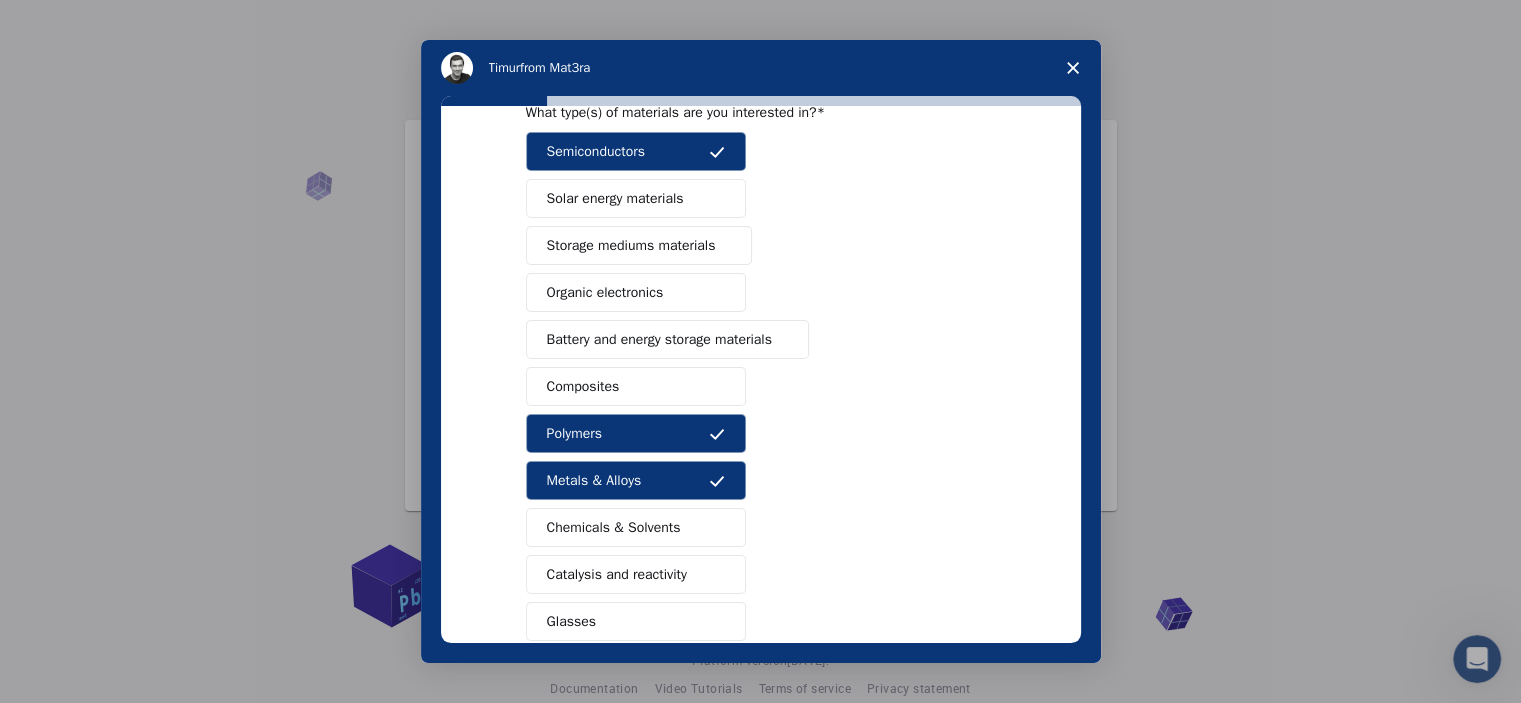 scroll, scrollTop: 94, scrollLeft: 0, axis: vertical 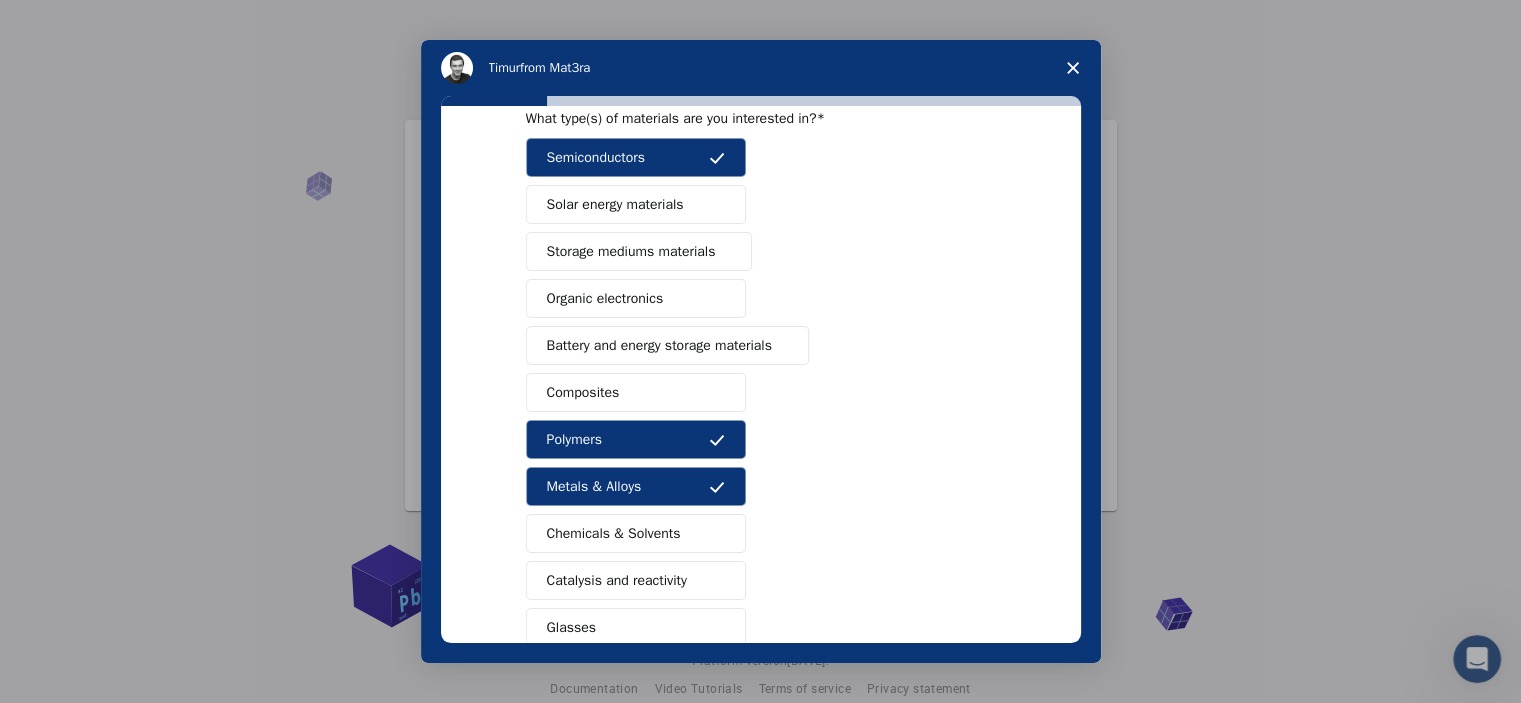 click on "Composites" at bounding box center [636, 392] 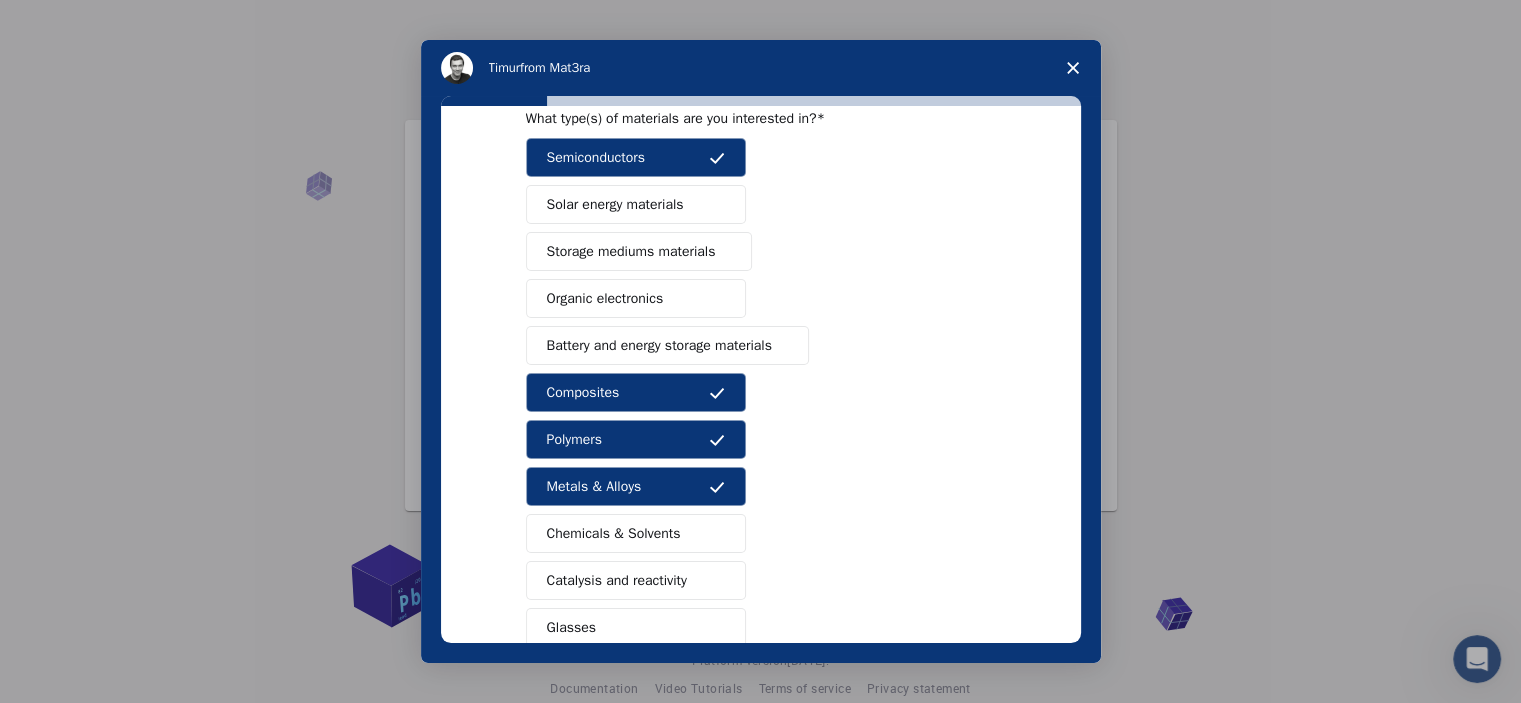 click on "Solar energy materials" at bounding box center [636, 204] 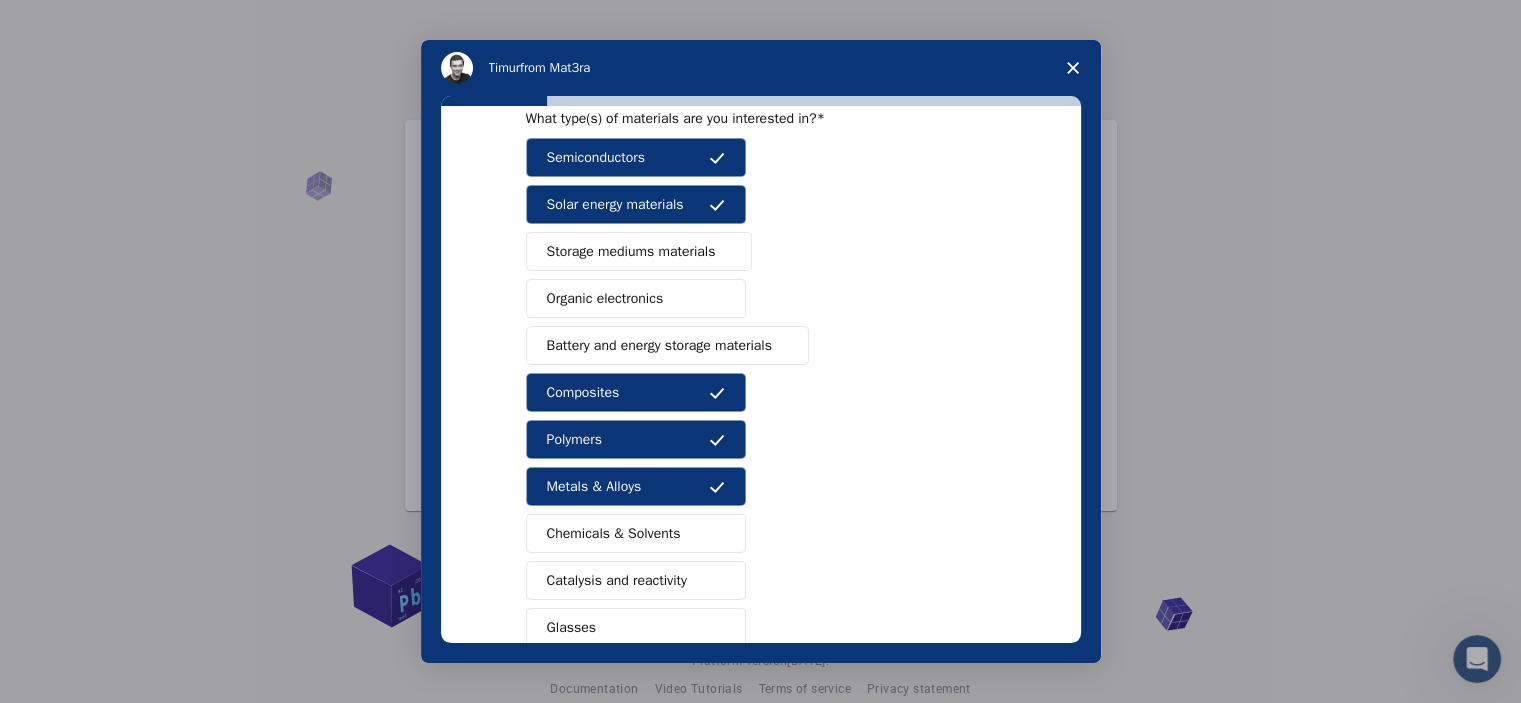 click on "Organic electronics" at bounding box center [605, 298] 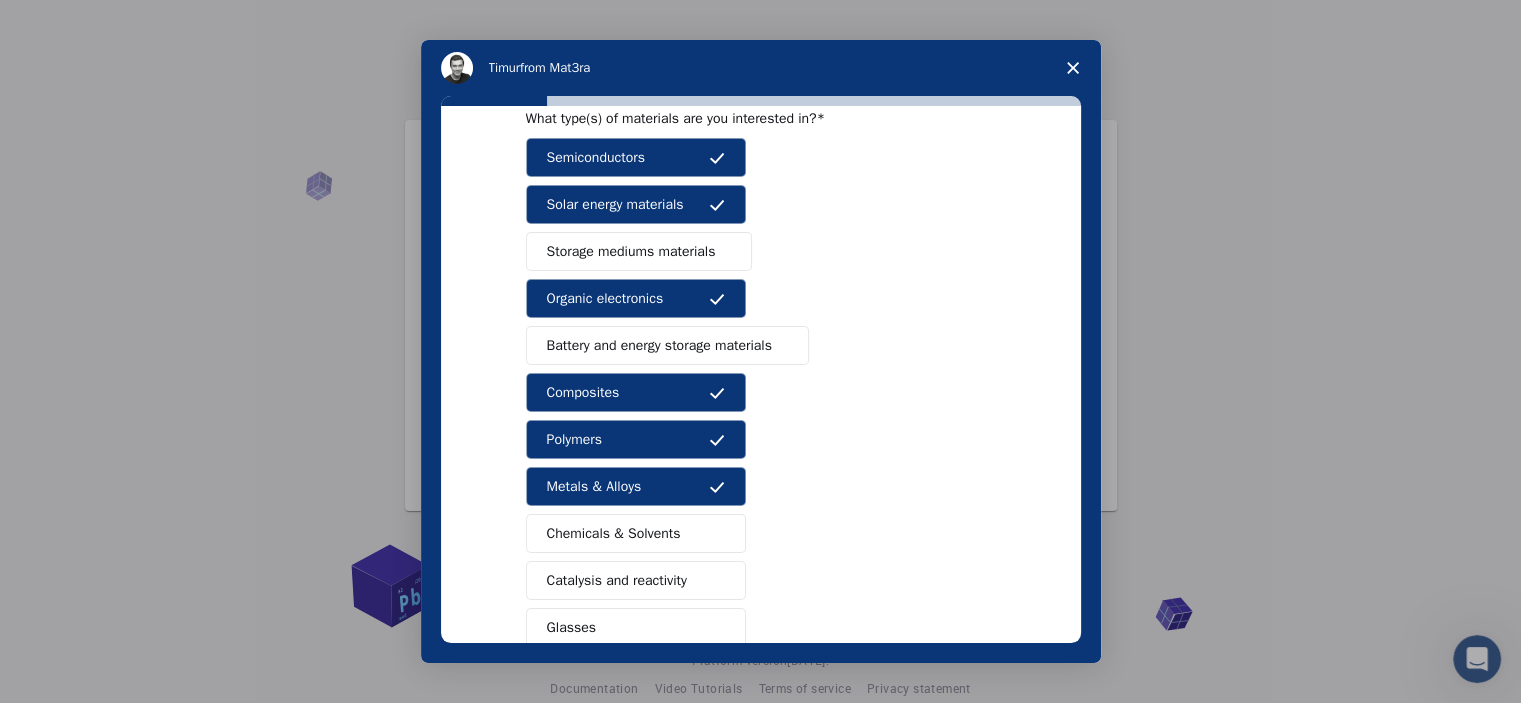 click on "Battery and energy storage materials" at bounding box center (659, 345) 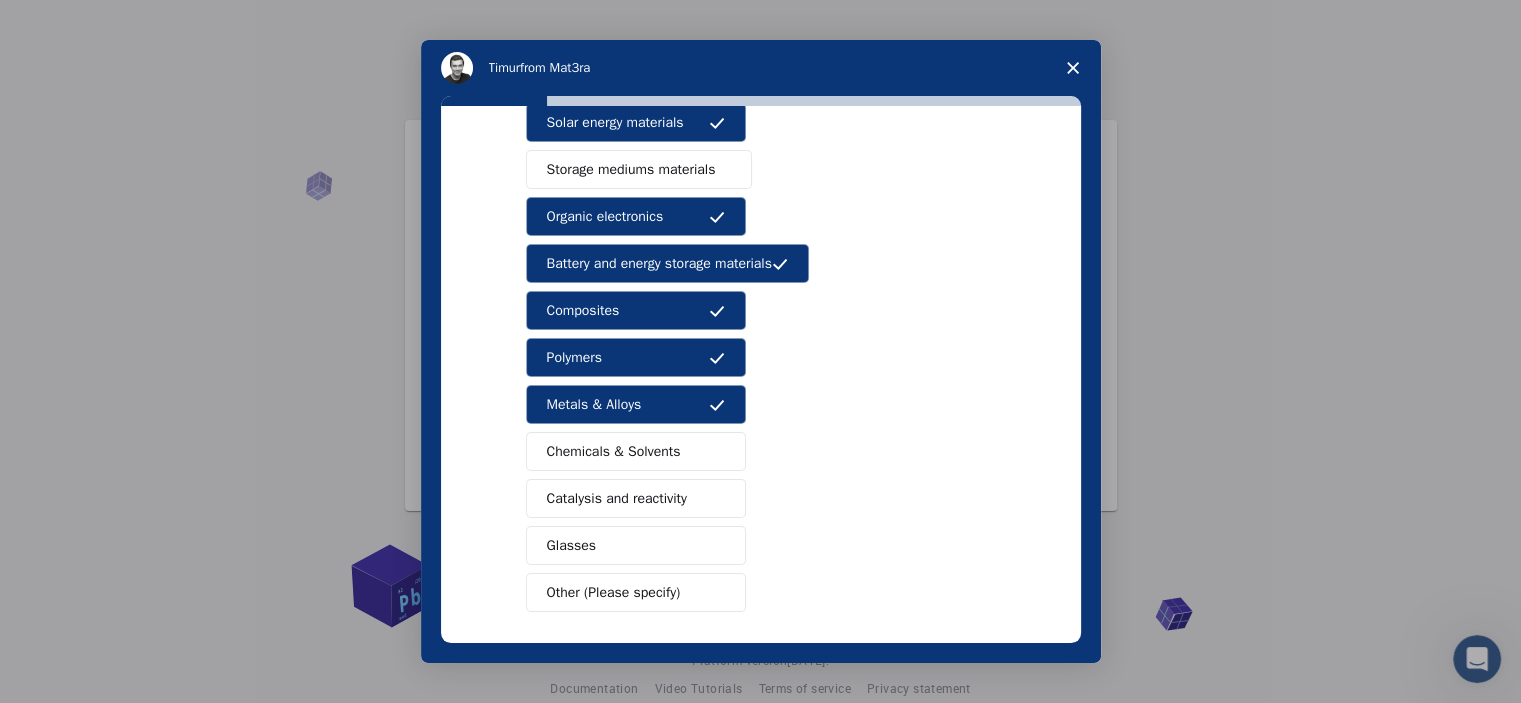 scroll, scrollTop: 216, scrollLeft: 0, axis: vertical 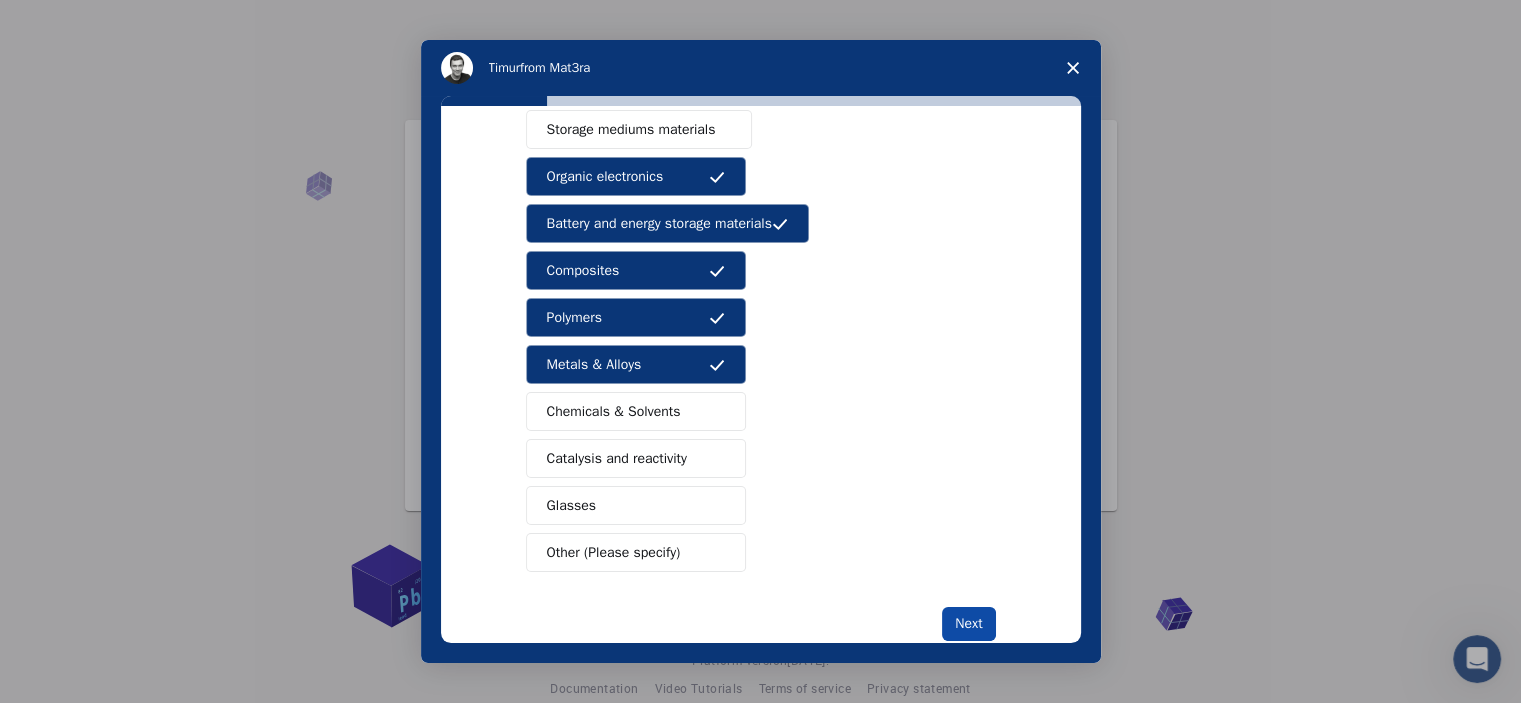 click on "Next" at bounding box center [968, 624] 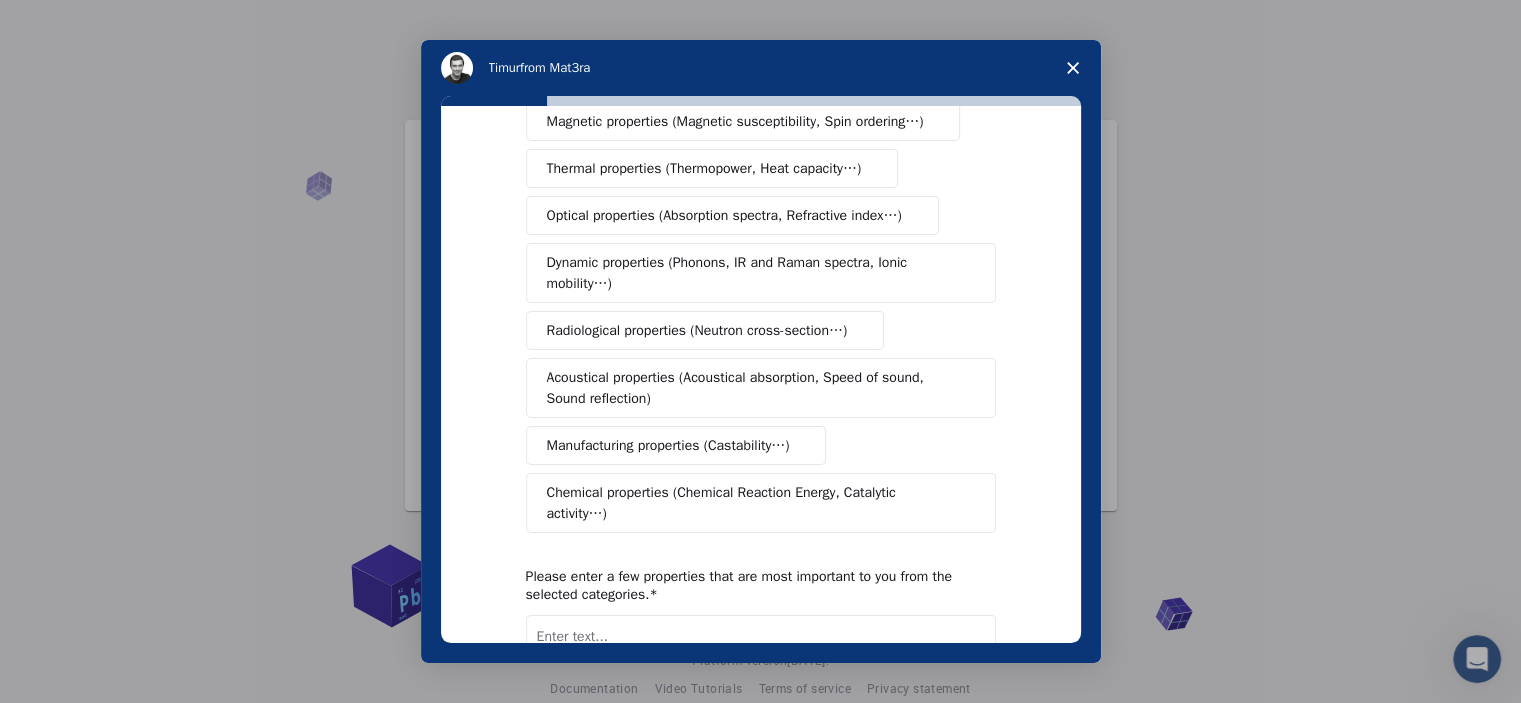 scroll, scrollTop: 0, scrollLeft: 0, axis: both 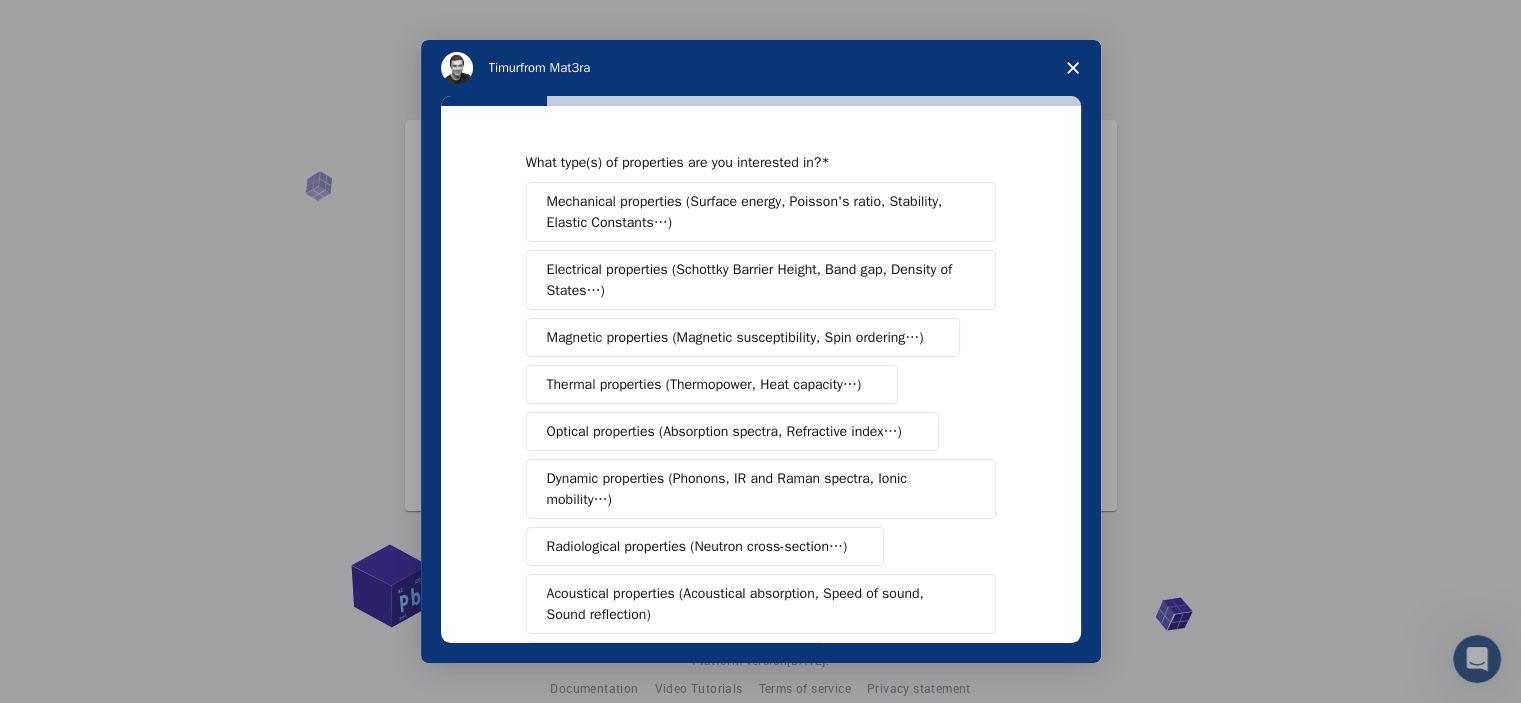 click on "Mechanical properties (Surface energy, Poisson's ratio, Stability, Elastic Constants…)" at bounding box center (754, 212) 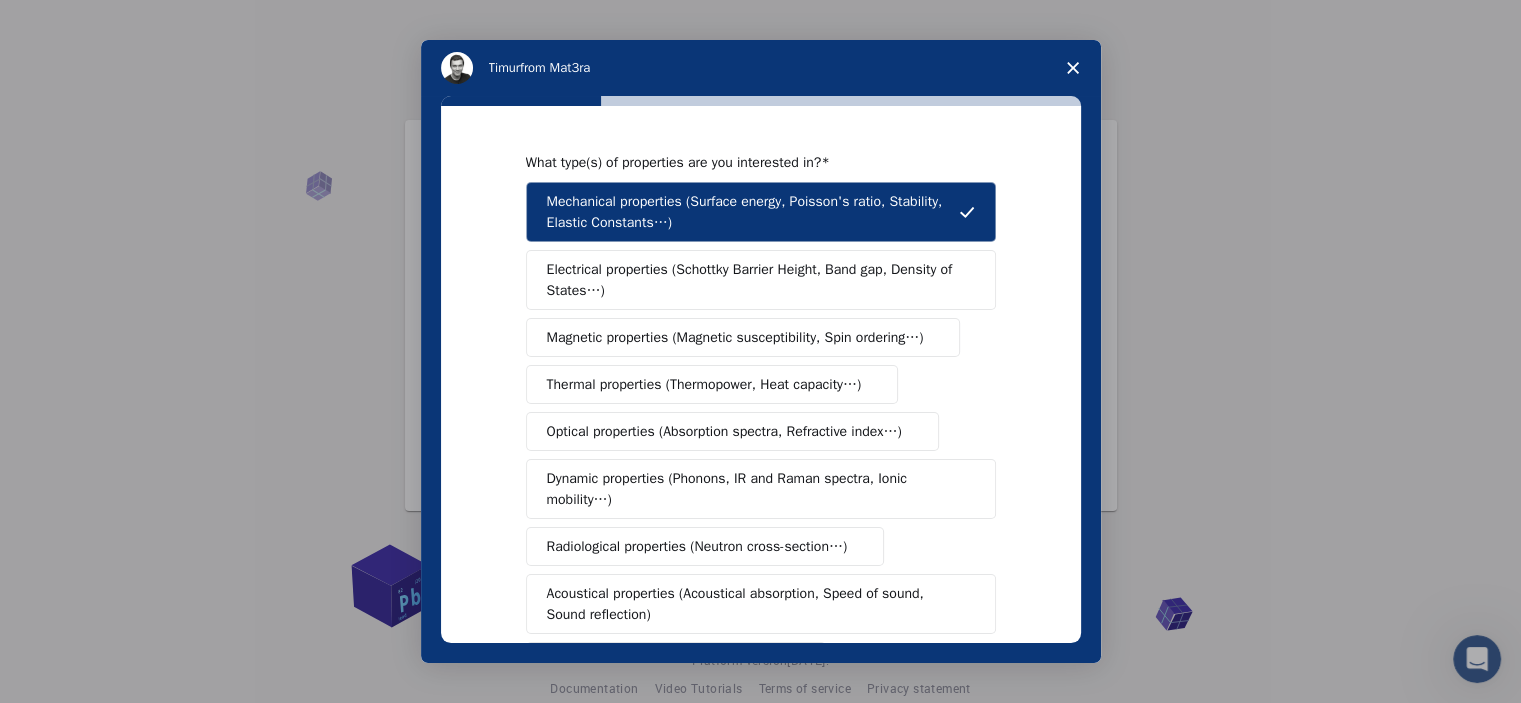 drag, startPoint x: 828, startPoint y: 279, endPoint x: 819, endPoint y: 291, distance: 15 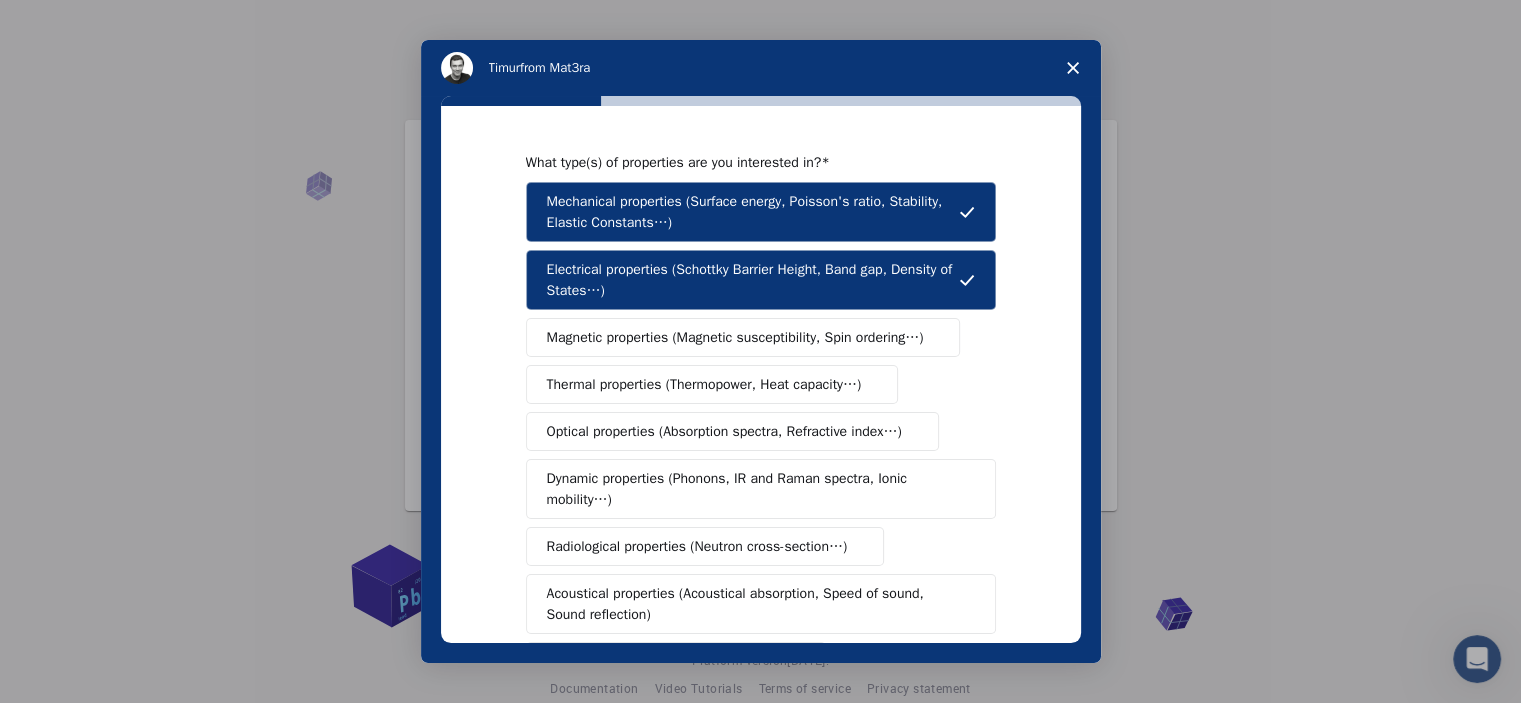 click on "Magnetic properties (Magnetic susceptibility, Spin ordering…)" at bounding box center (735, 337) 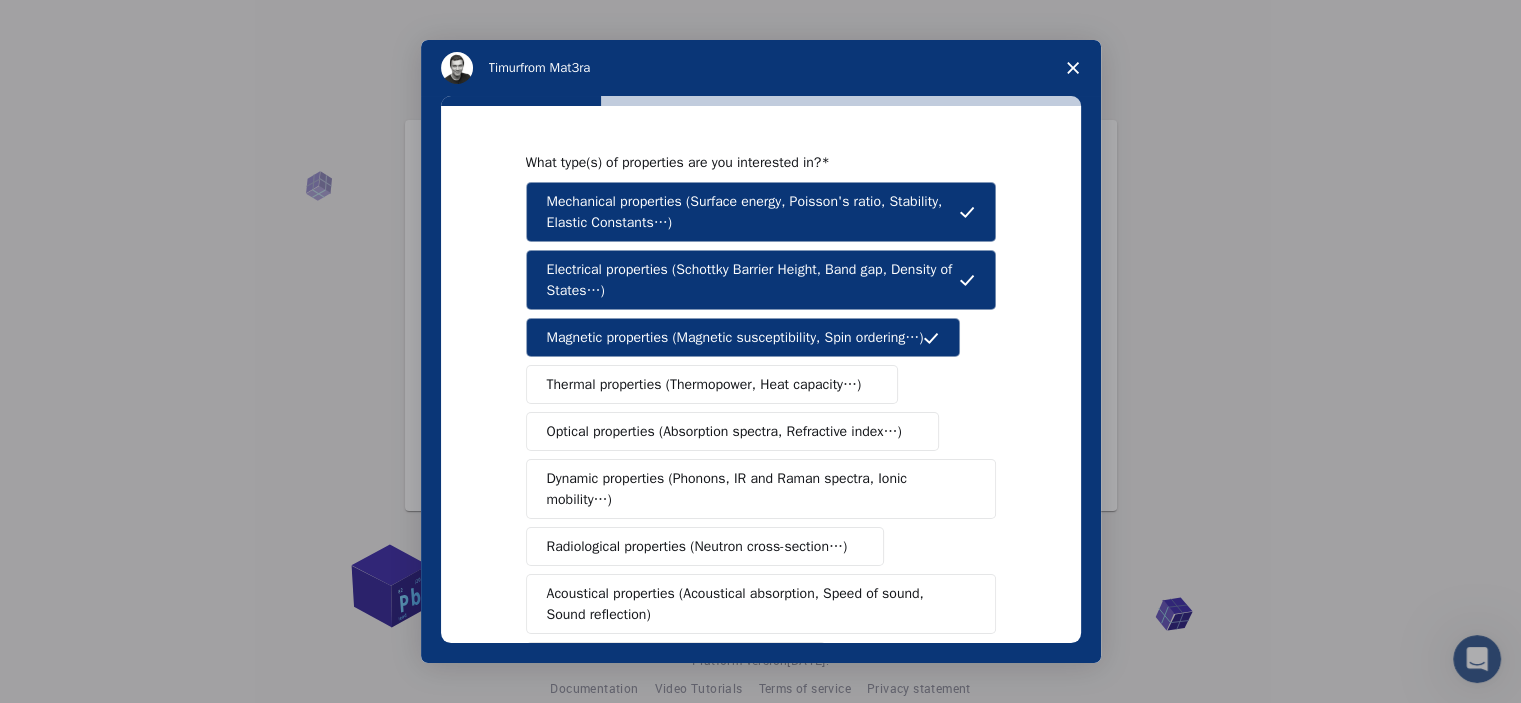 click on "Thermal properties (Thermopower, Heat capacity…)" at bounding box center (704, 384) 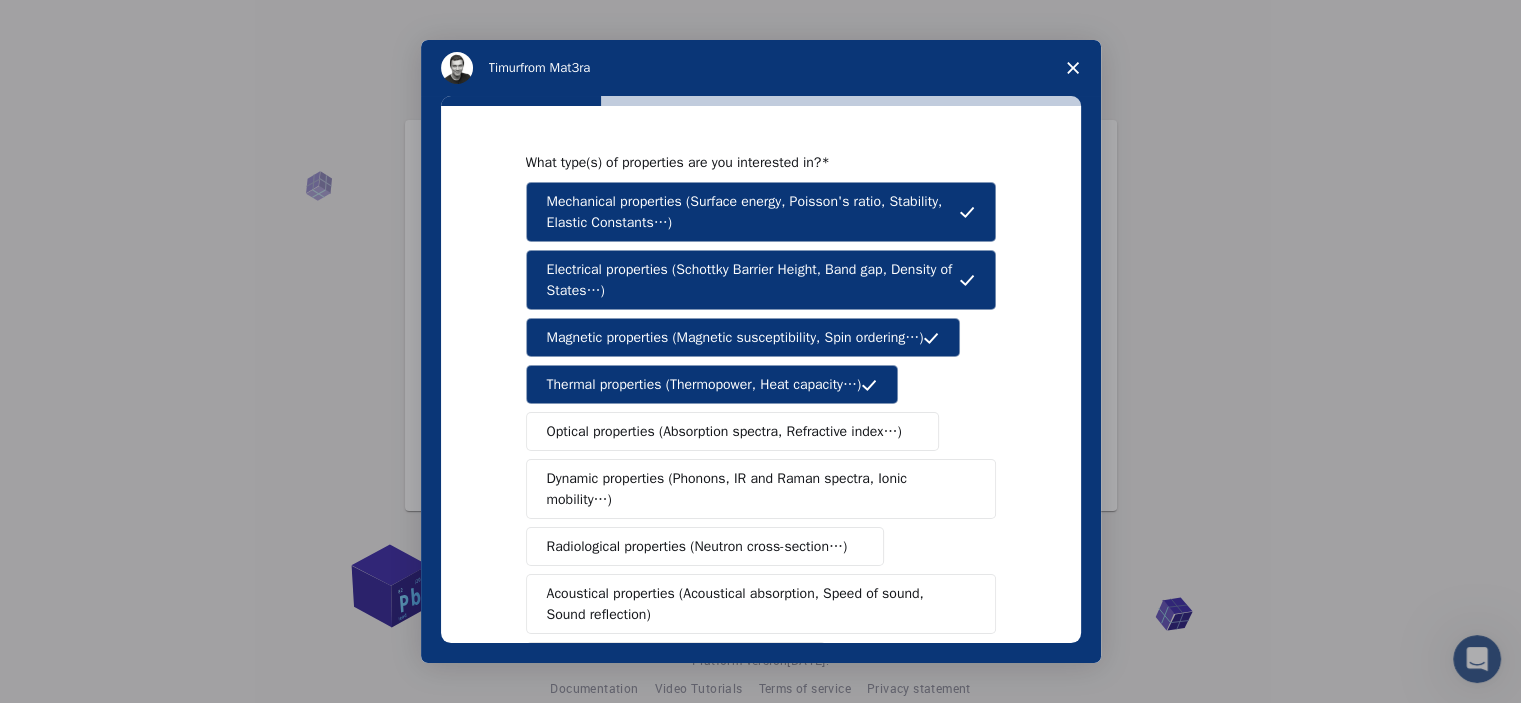click on "Optical properties (Absorption spectra, Refractive index…)" at bounding box center (732, 431) 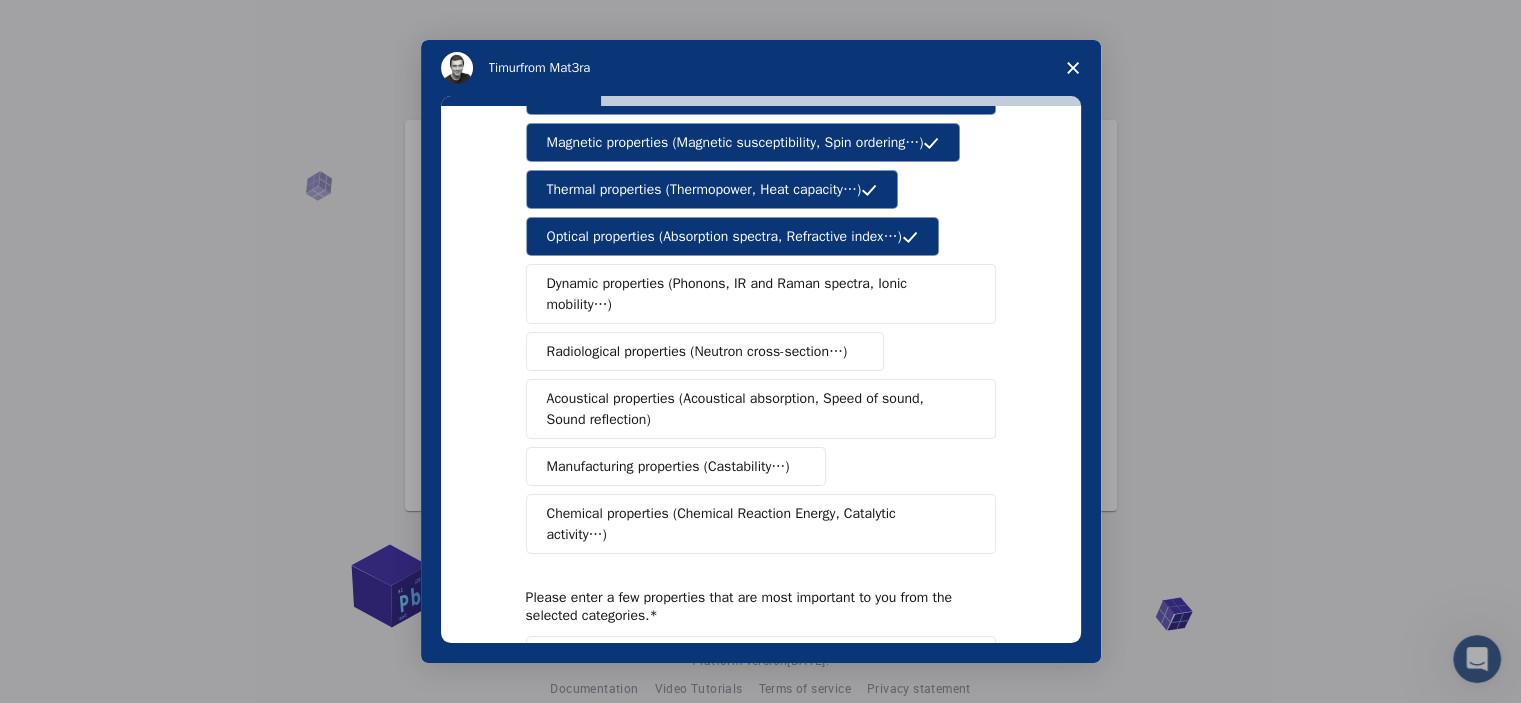 scroll, scrollTop: 199, scrollLeft: 0, axis: vertical 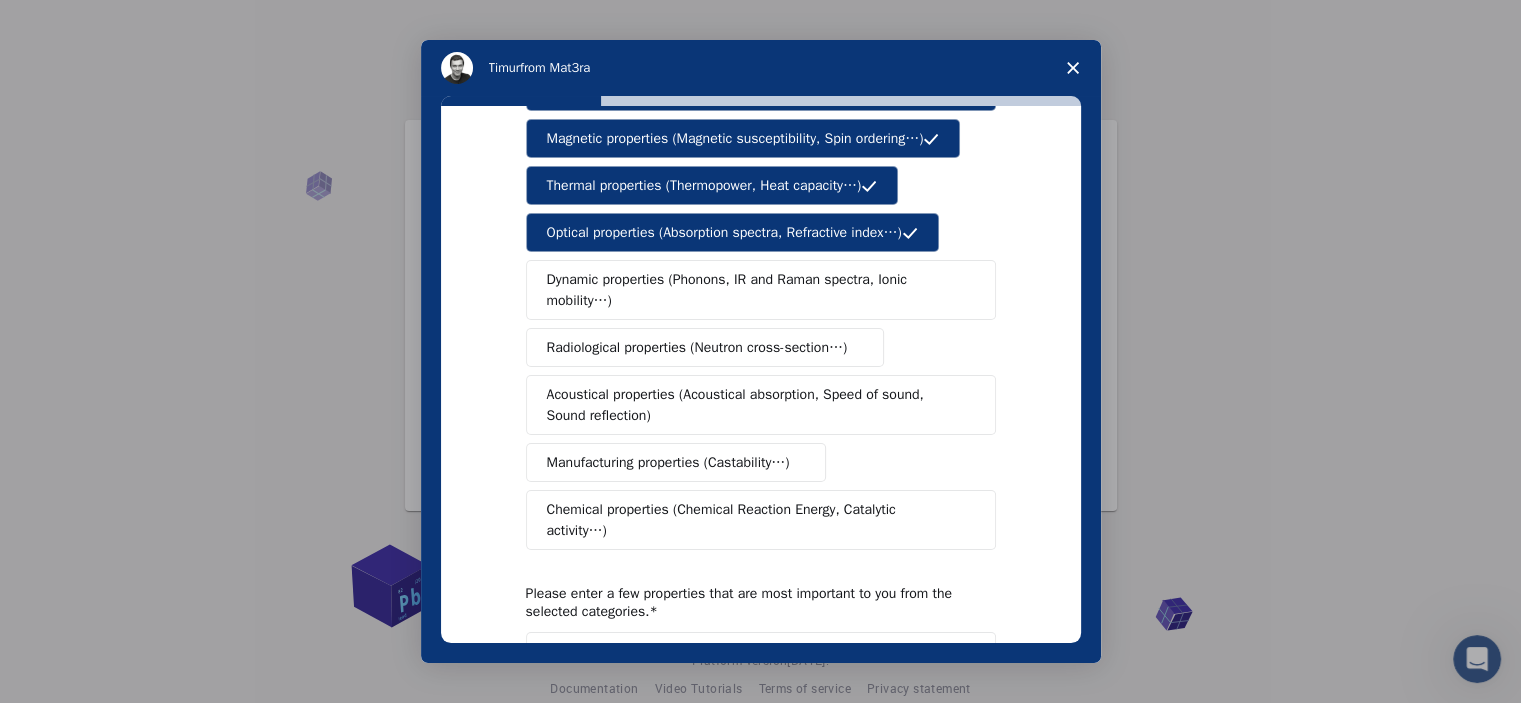 click on "Dynamic properties (Phonons, IR and Raman spectra, Ionic mobility…)" at bounding box center (753, 290) 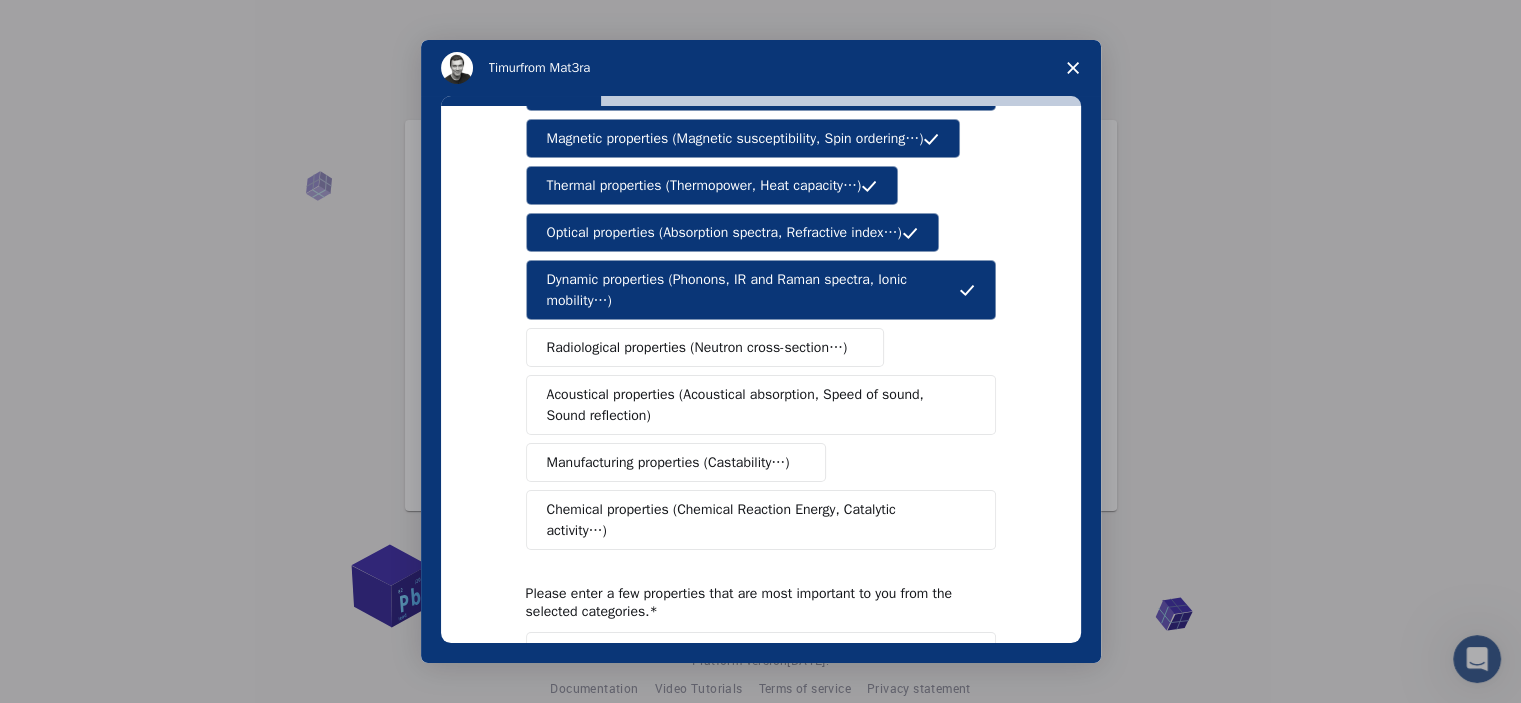 click on "Radiological properties (Neutron cross-section…)" at bounding box center [705, 347] 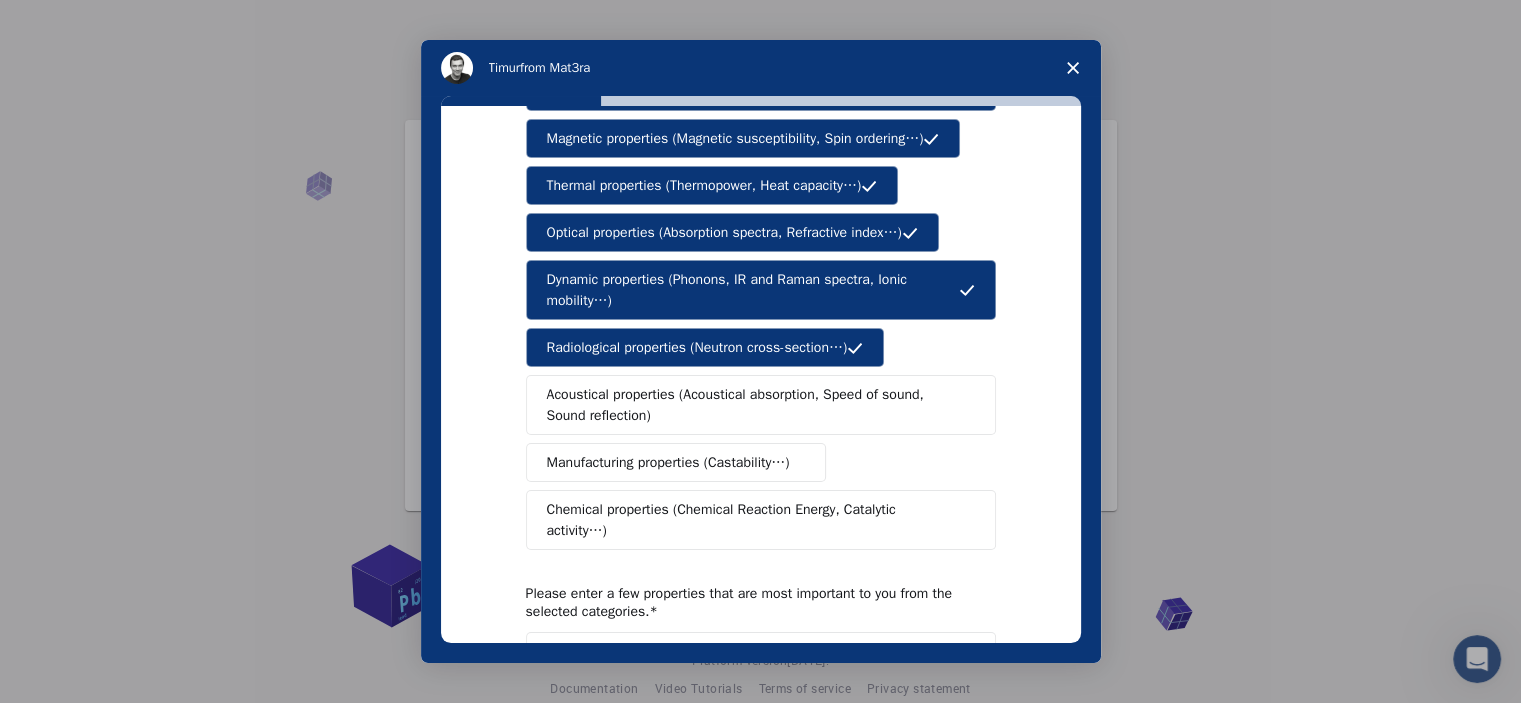click on "Acoustical properties (Acoustical absorption, Speed of sound, Sound reflection)" at bounding box center (754, 405) 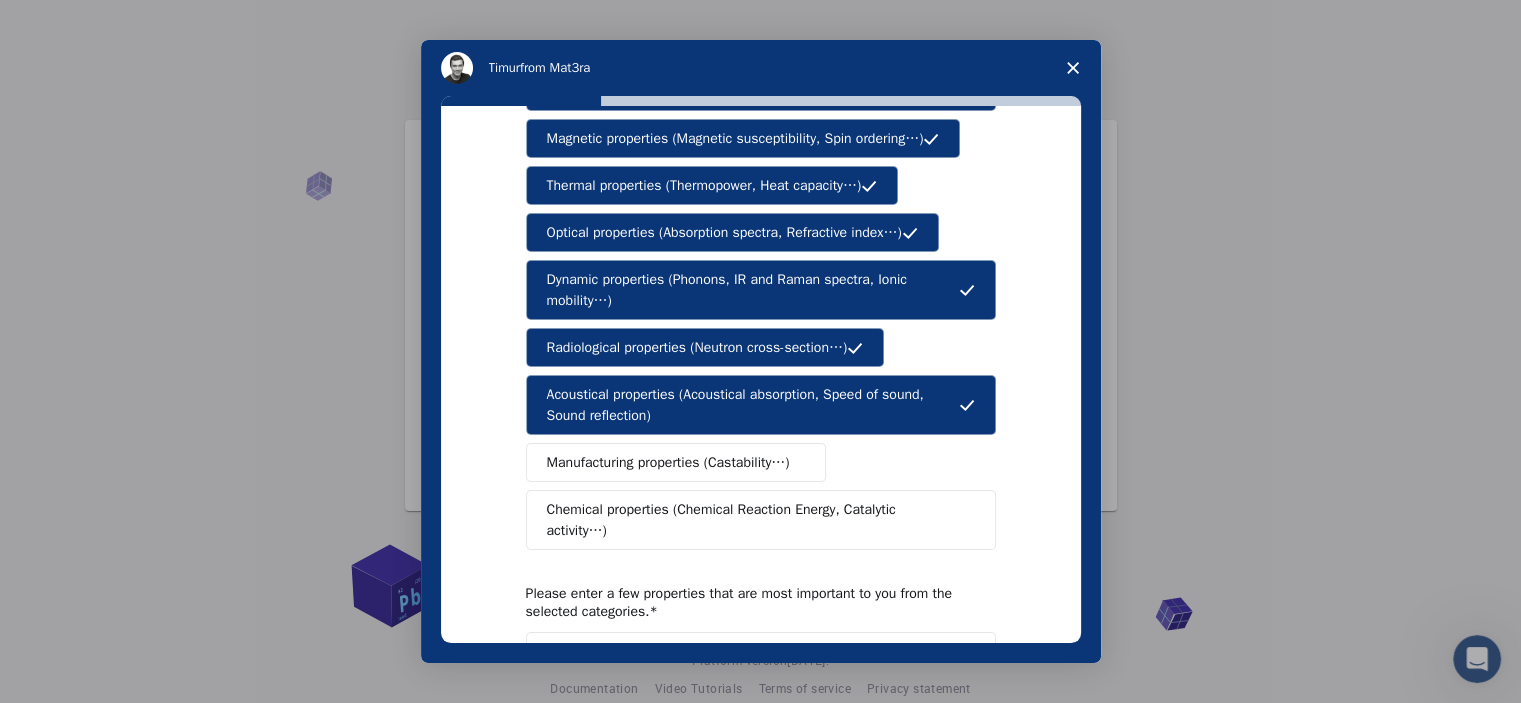 click on "Manufacturing properties (Castability…)" at bounding box center (668, 462) 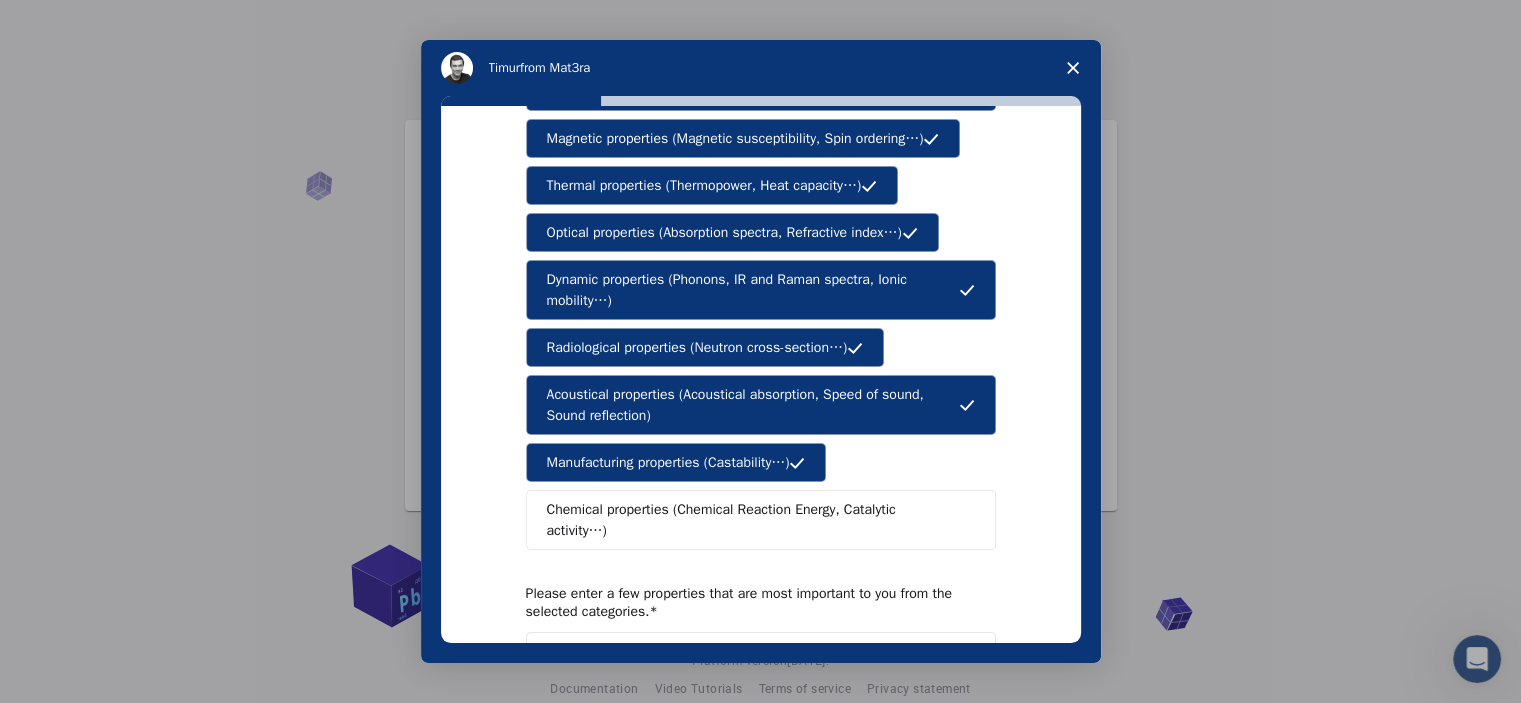 click on "Chemical properties (Chemical Reaction Energy, Catalytic activity…)" at bounding box center [753, 520] 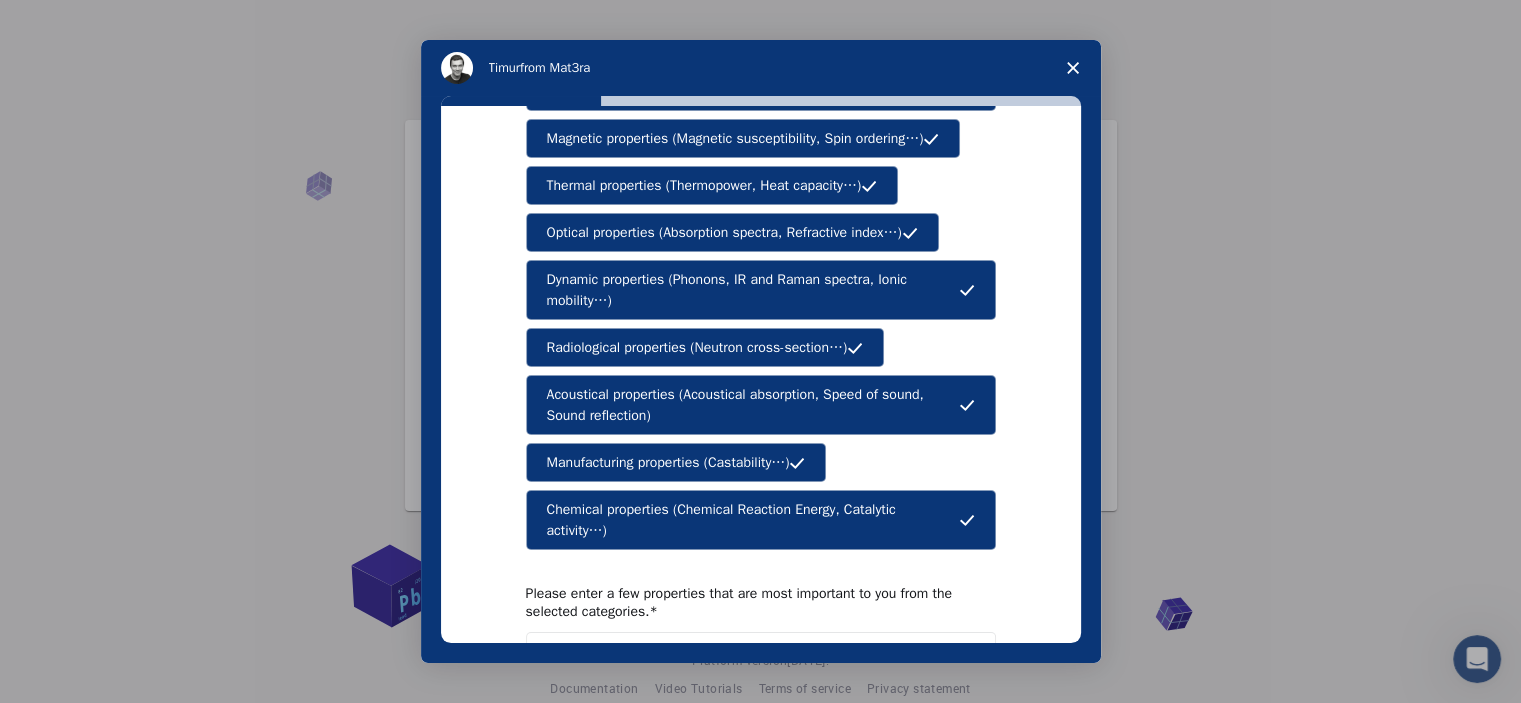 scroll, scrollTop: 320, scrollLeft: 0, axis: vertical 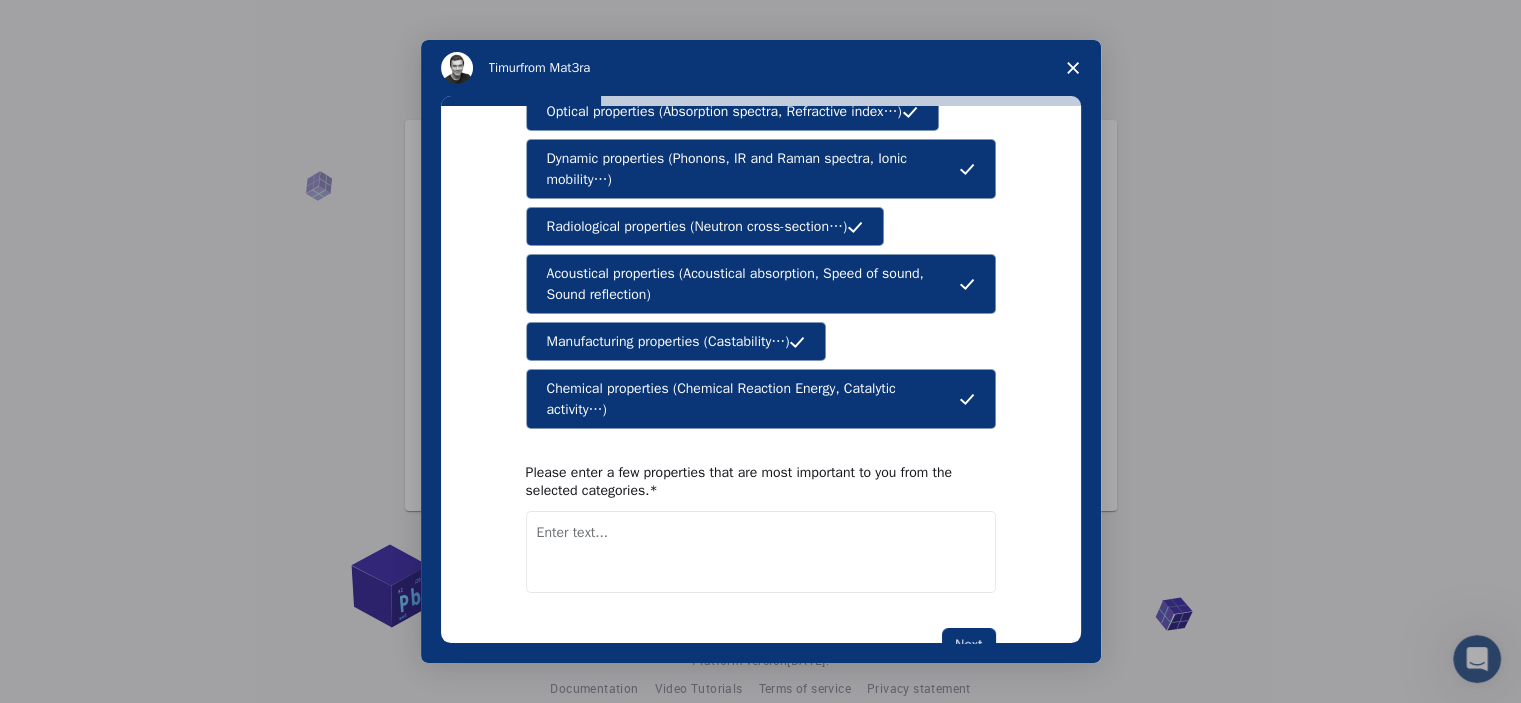 click on "Next" at bounding box center (968, 645) 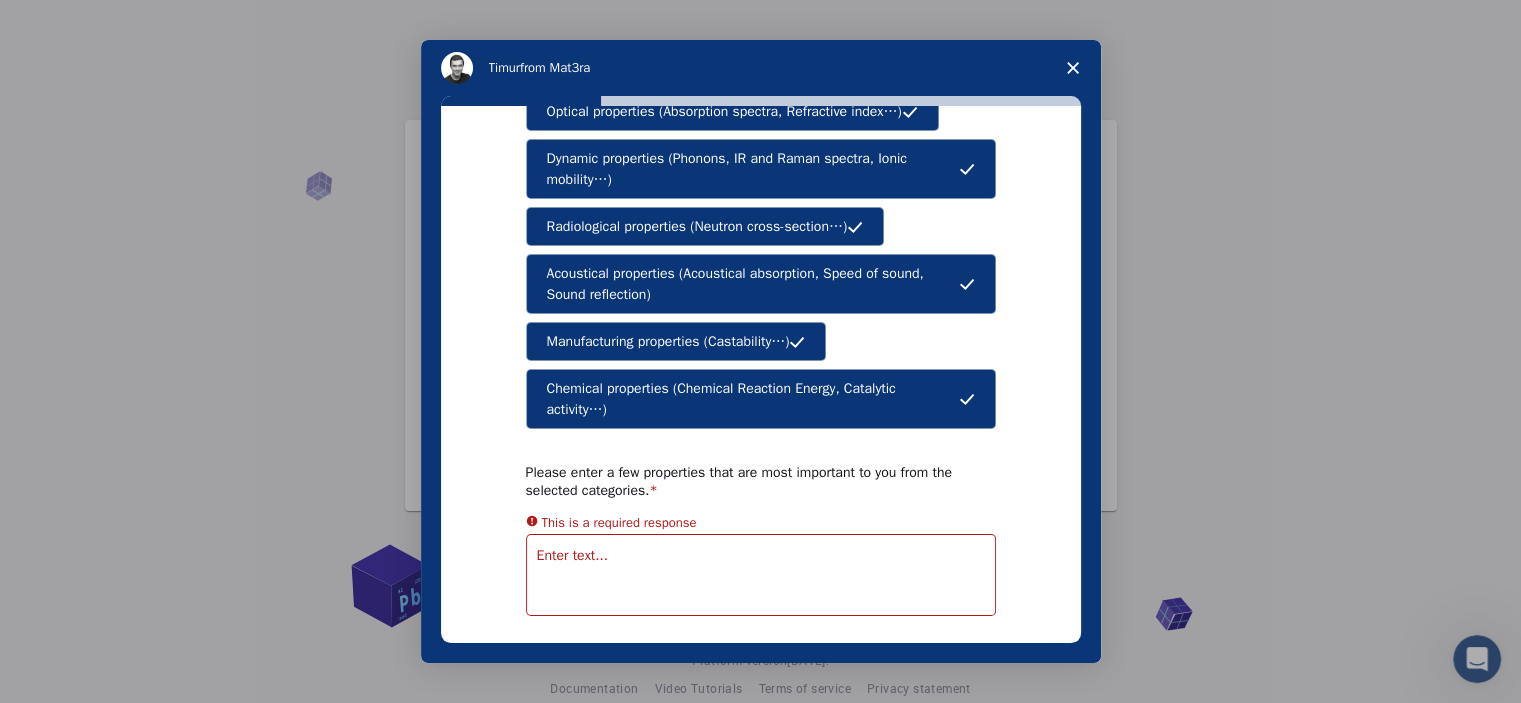 click at bounding box center (761, 575) 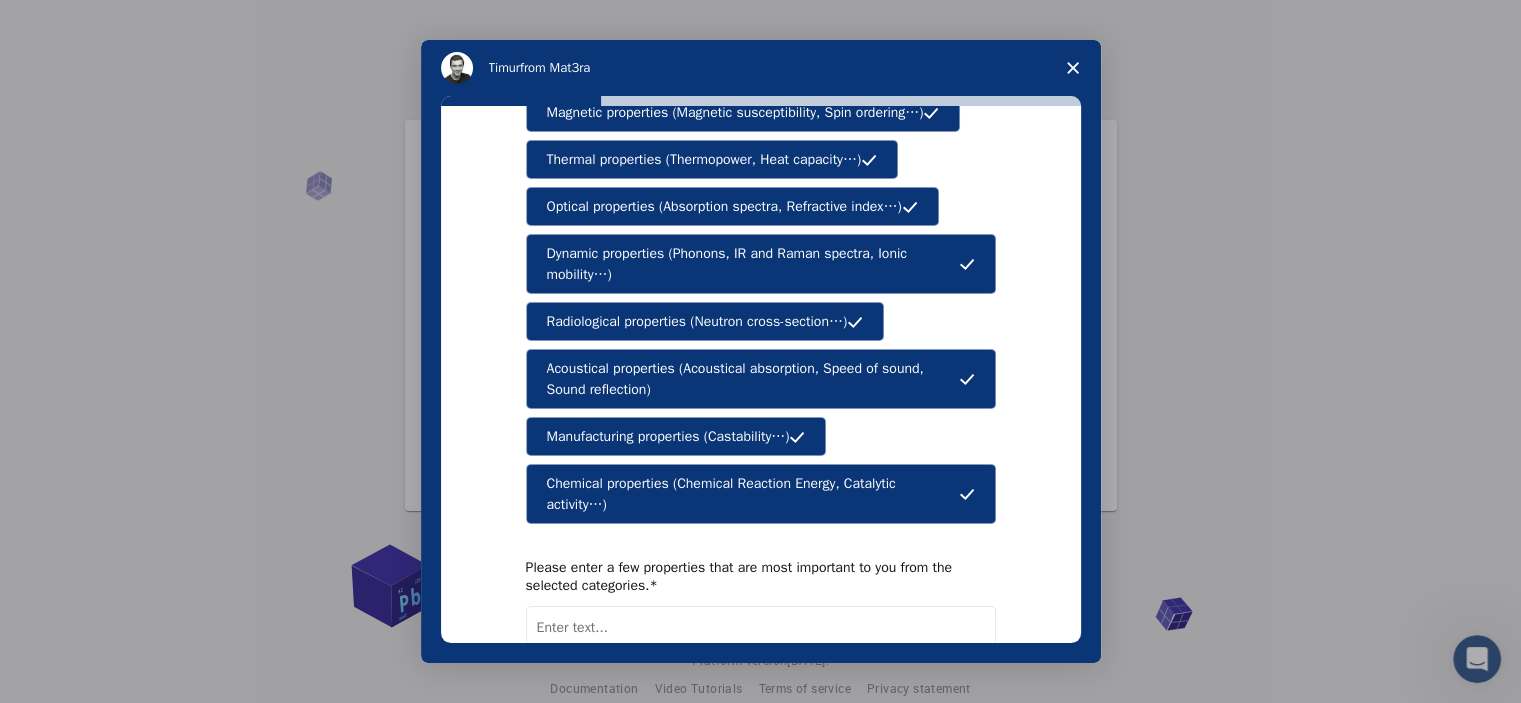 scroll, scrollTop: 280, scrollLeft: 0, axis: vertical 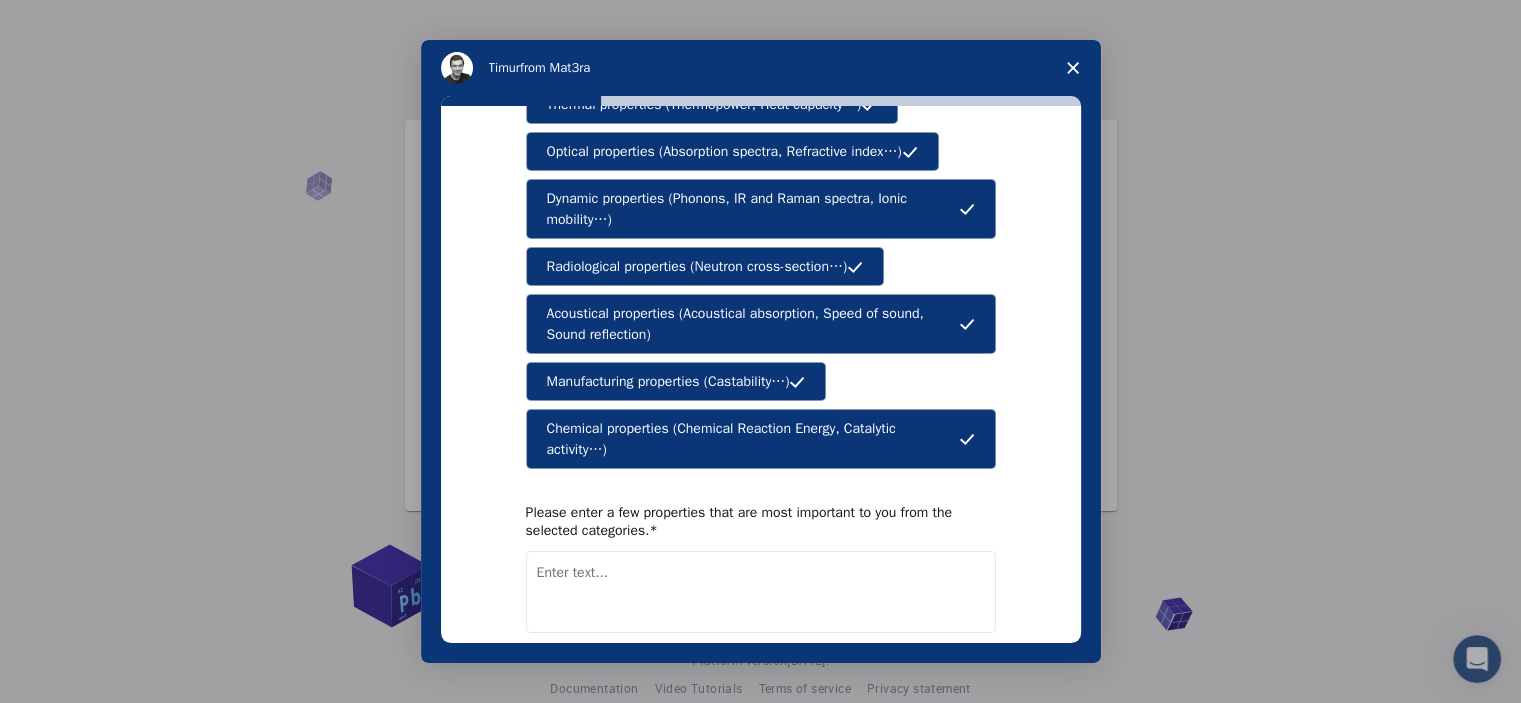 click on "Please enter a few properties that are most important to you from the selected categories." at bounding box center (761, 568) 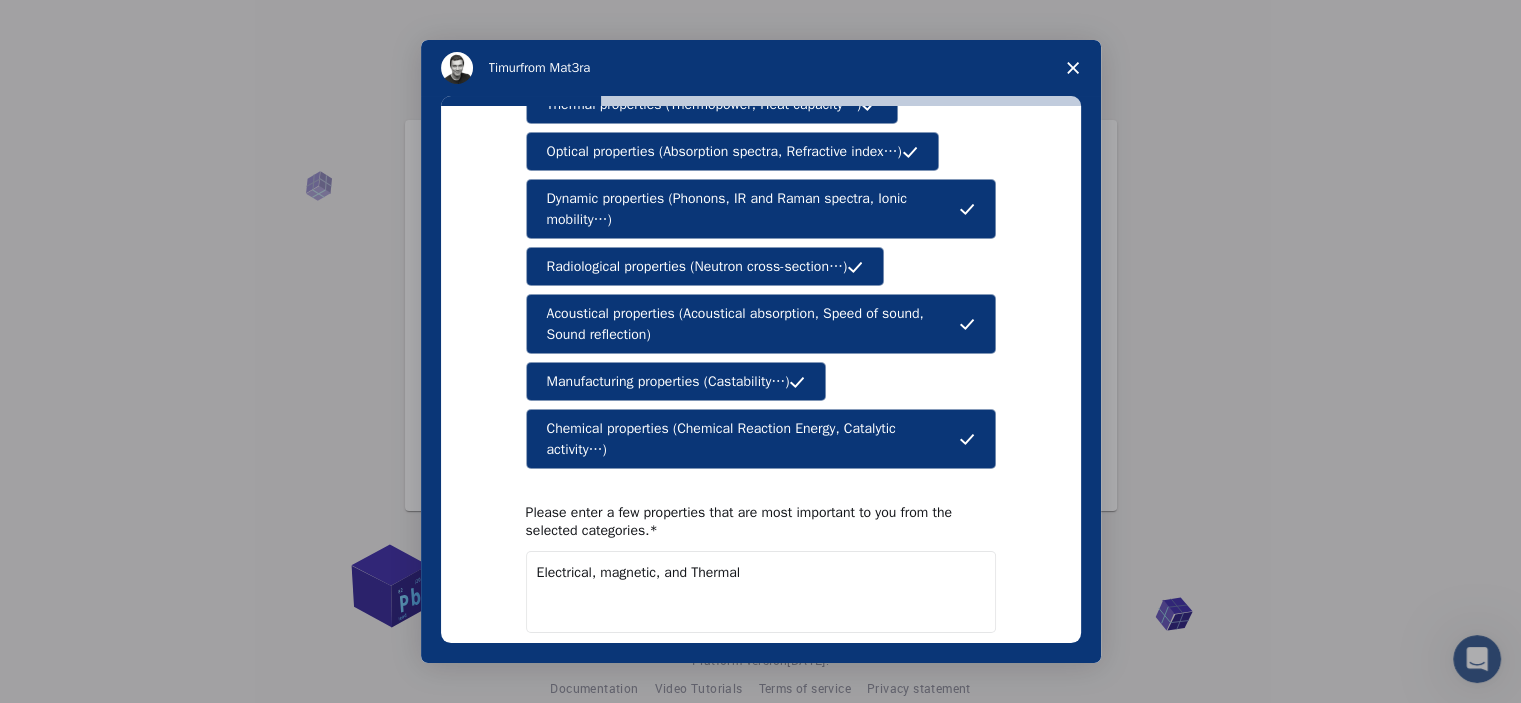 type on "Electrical, magnetic, and Thermal" 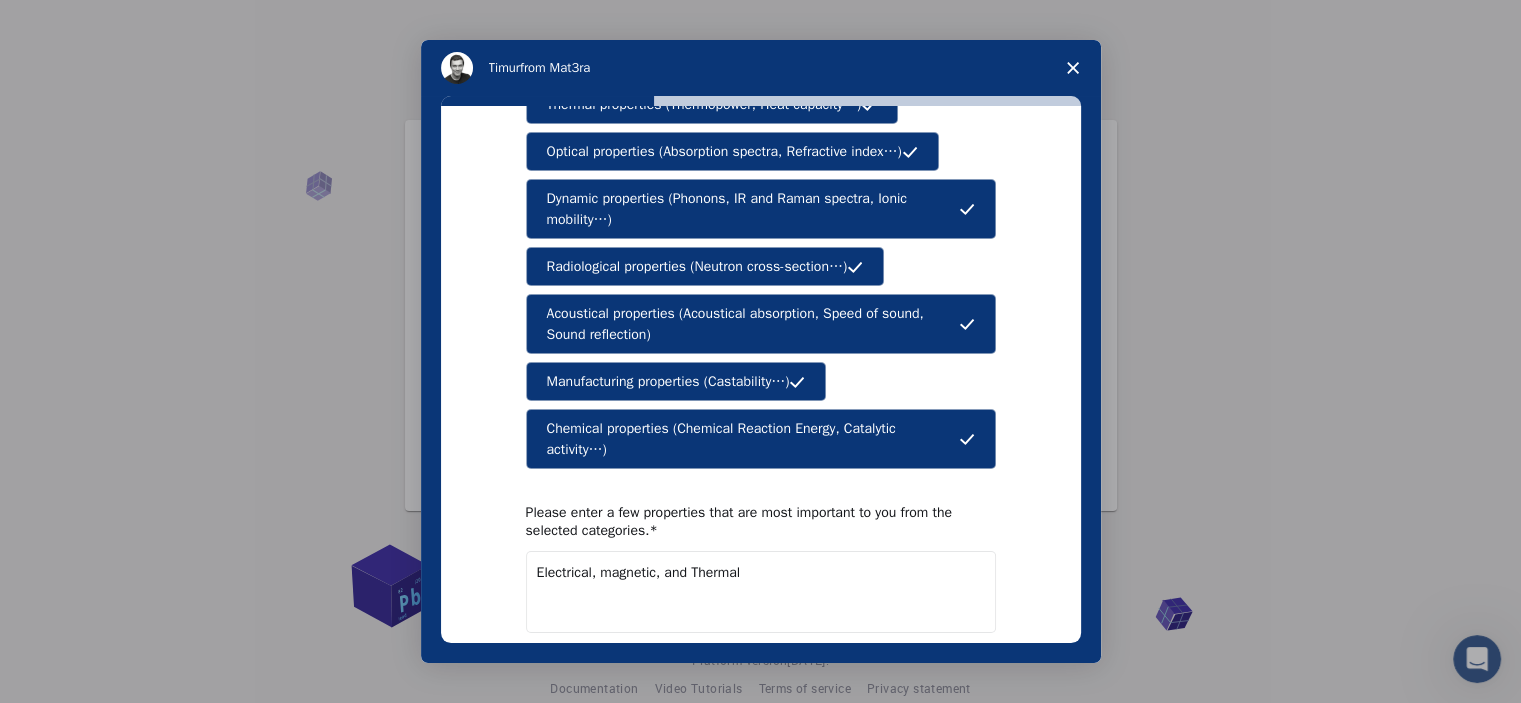 click on "Next" at bounding box center [968, 685] 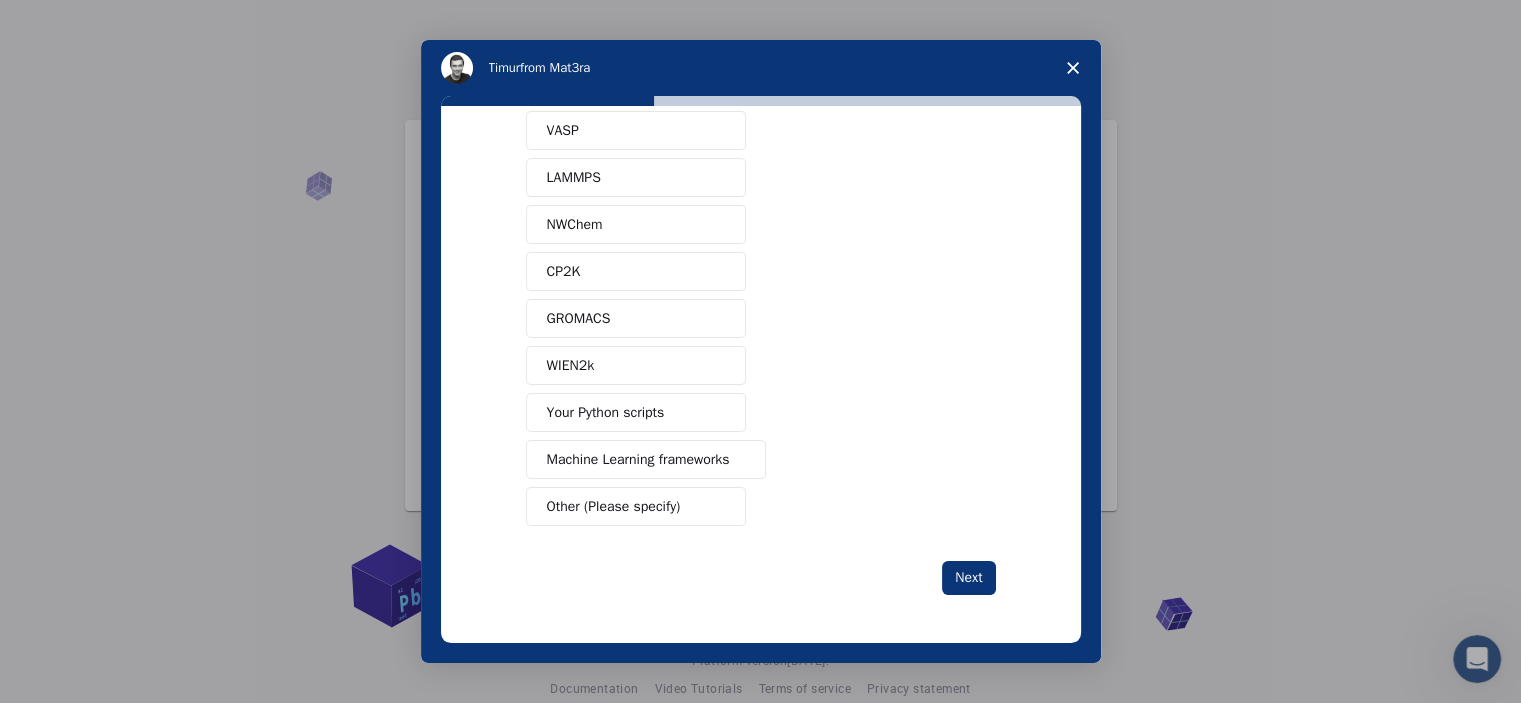 scroll, scrollTop: 0, scrollLeft: 0, axis: both 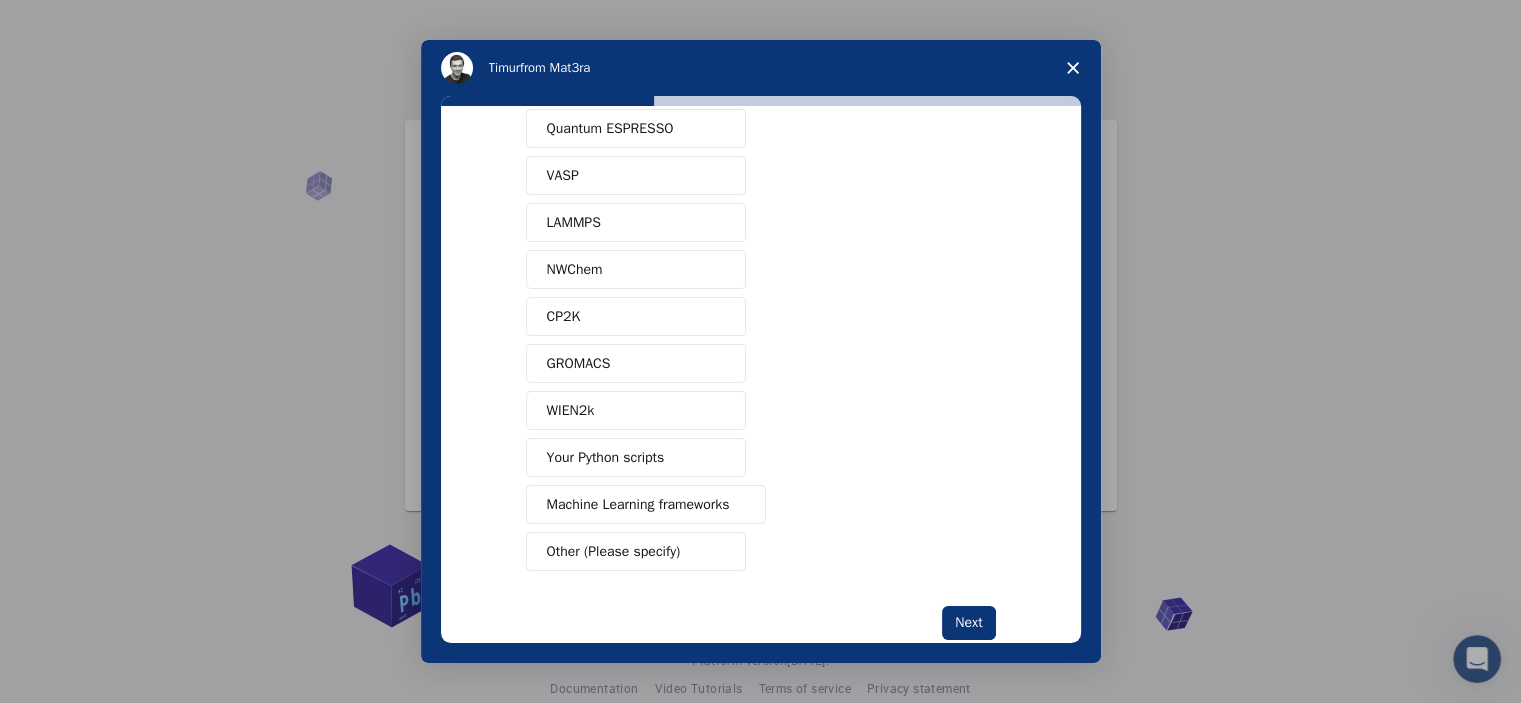click on "Other (Please specify)" at bounding box center (636, 551) 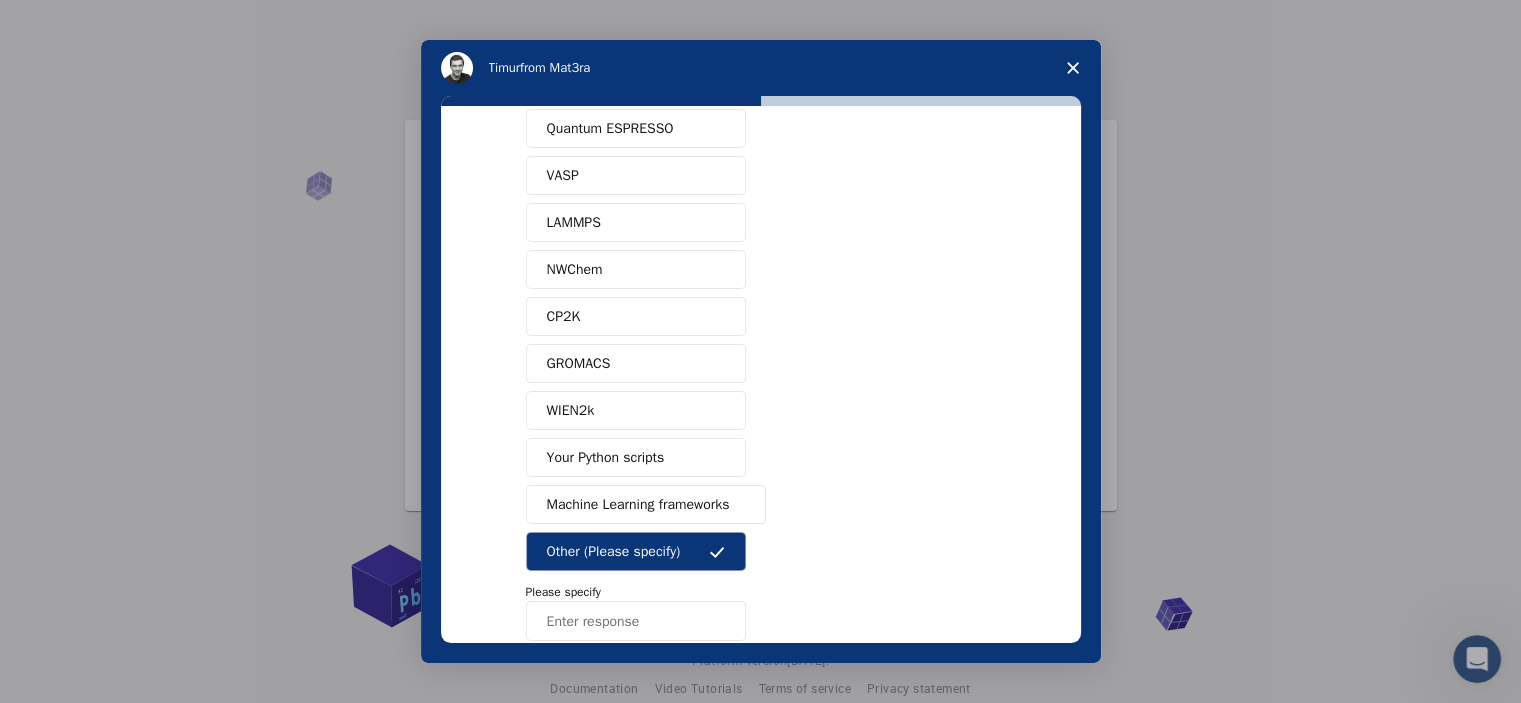 click at bounding box center (636, 621) 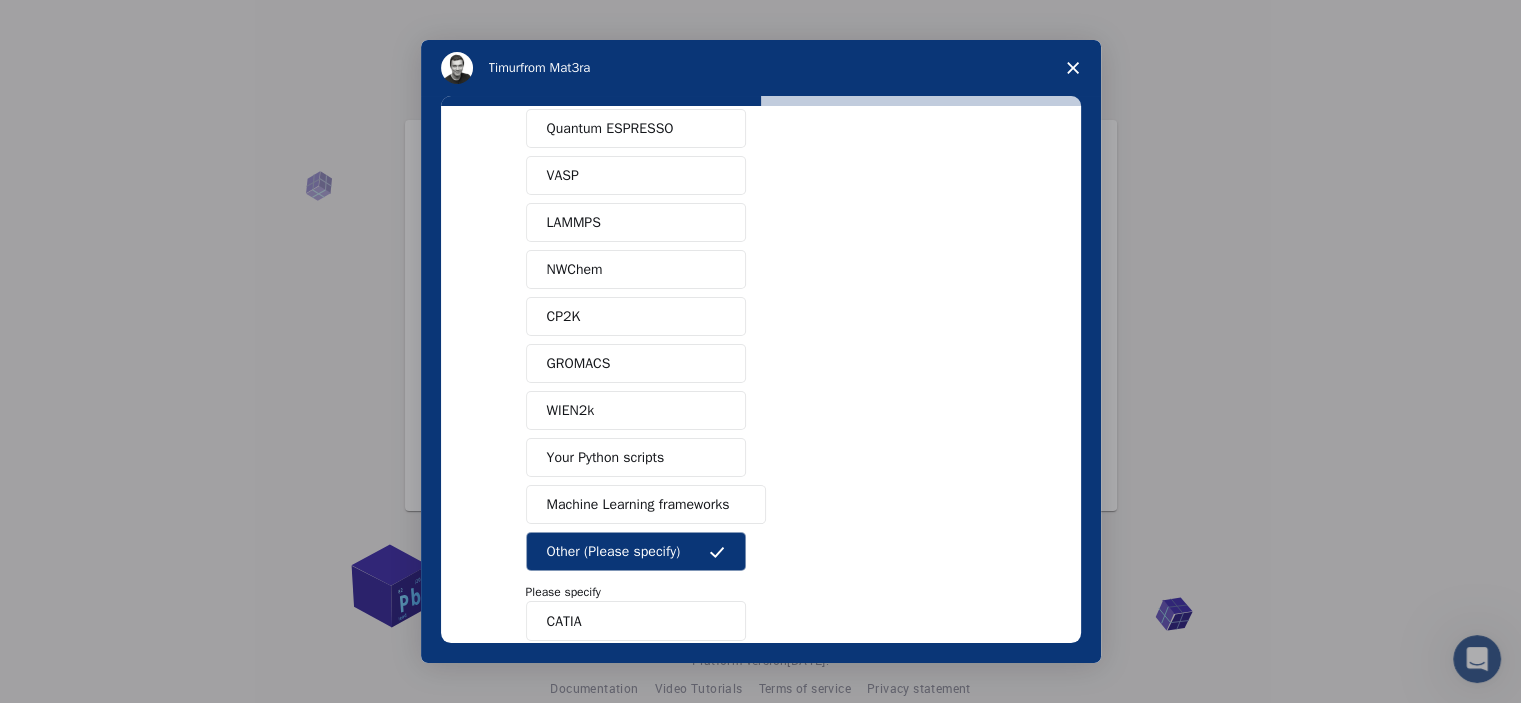 type on "CATIA" 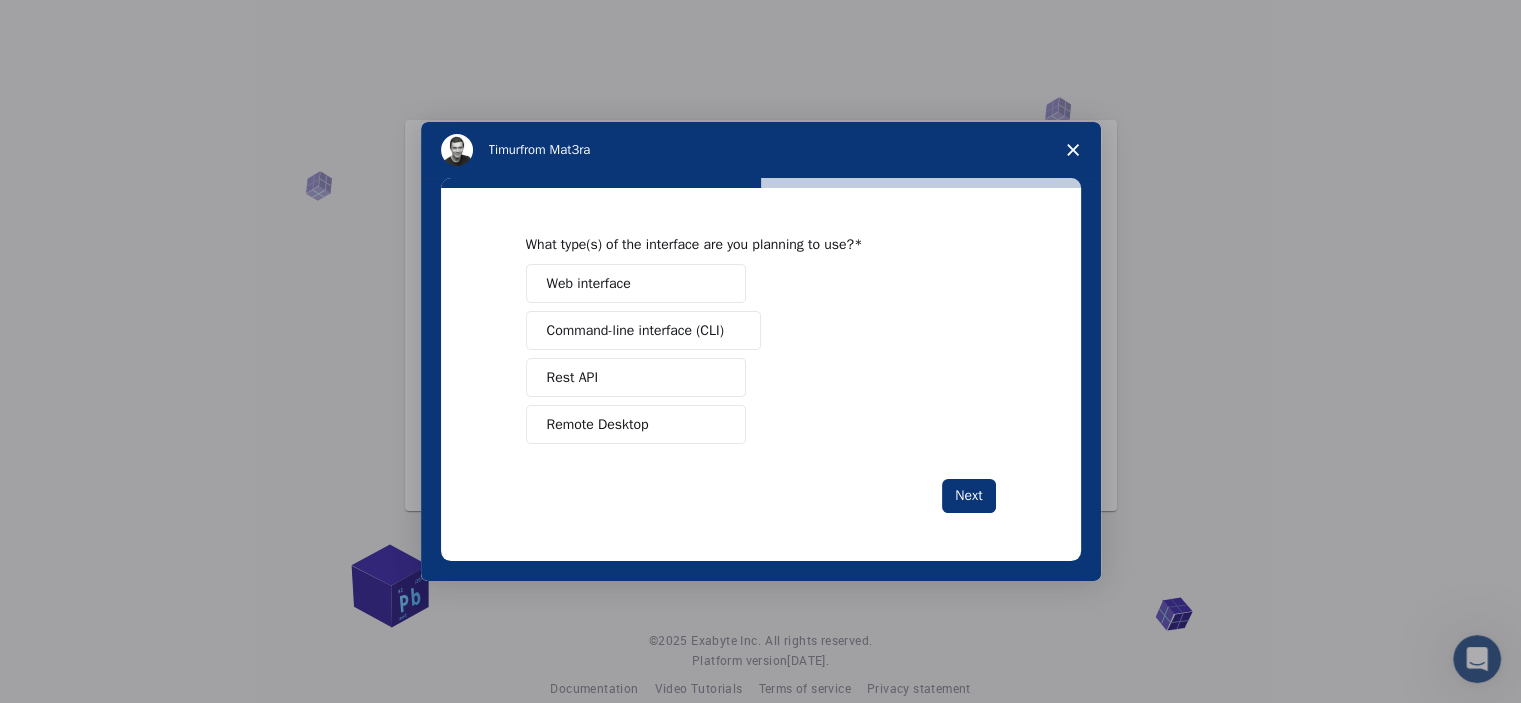 scroll, scrollTop: 0, scrollLeft: 0, axis: both 